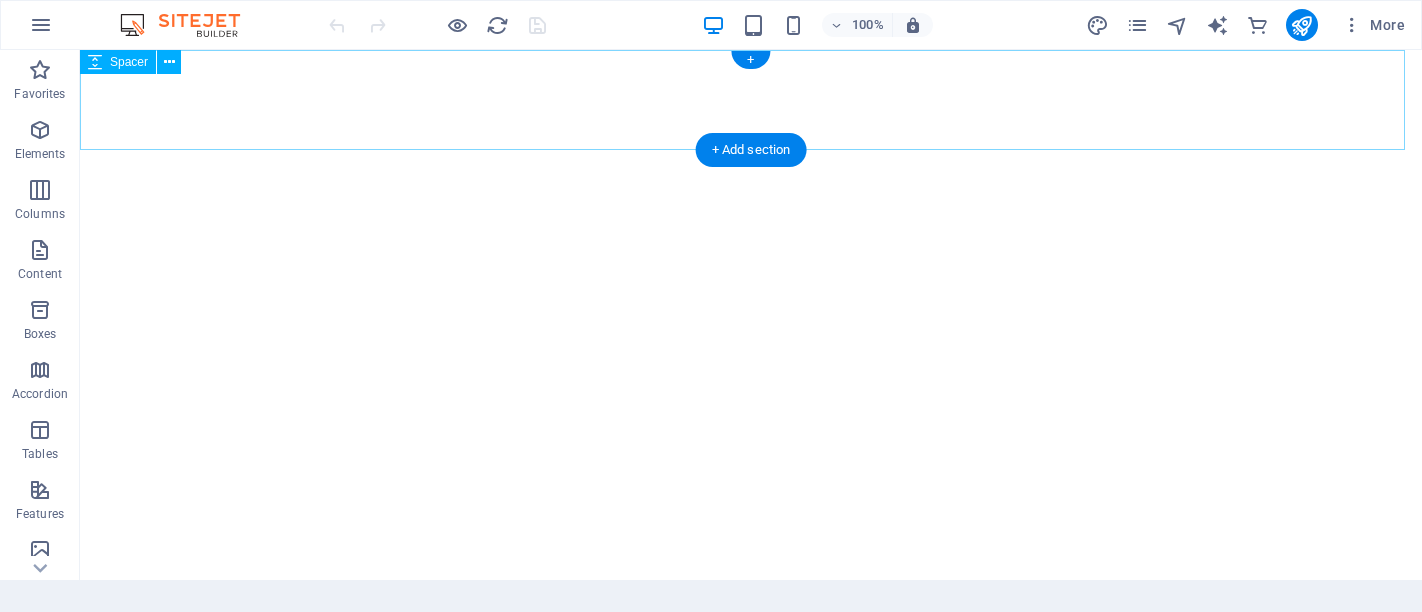 scroll, scrollTop: 0, scrollLeft: 0, axis: both 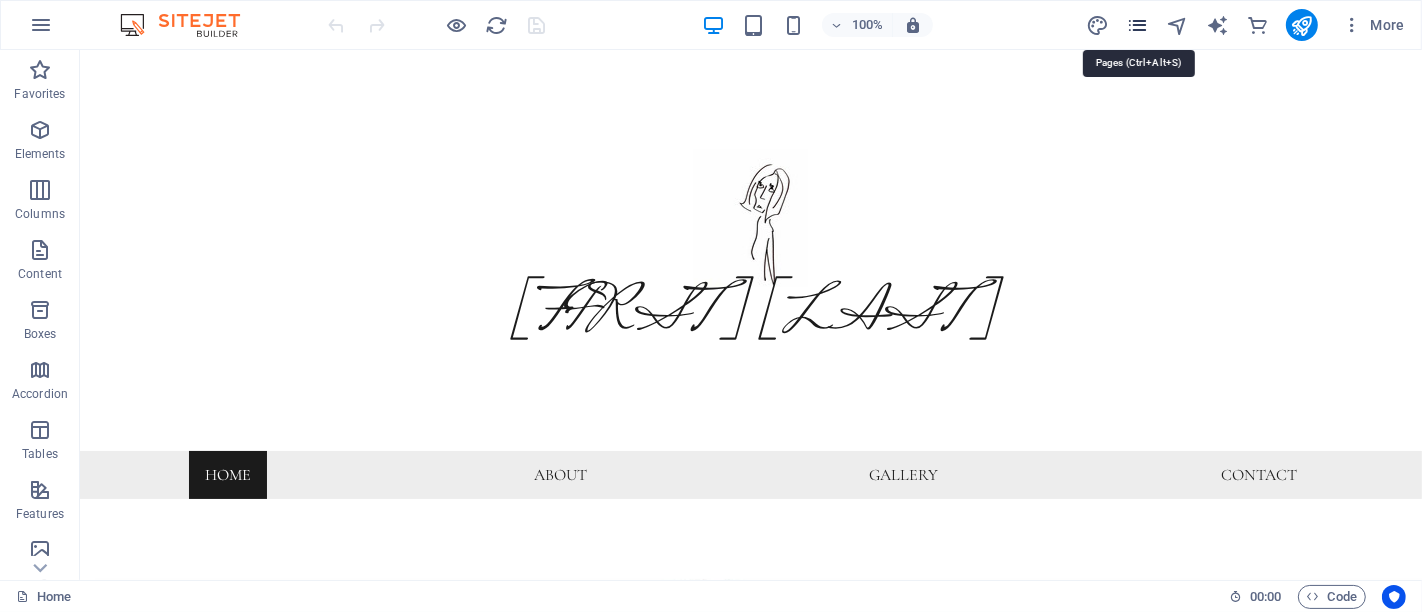 click at bounding box center (1137, 25) 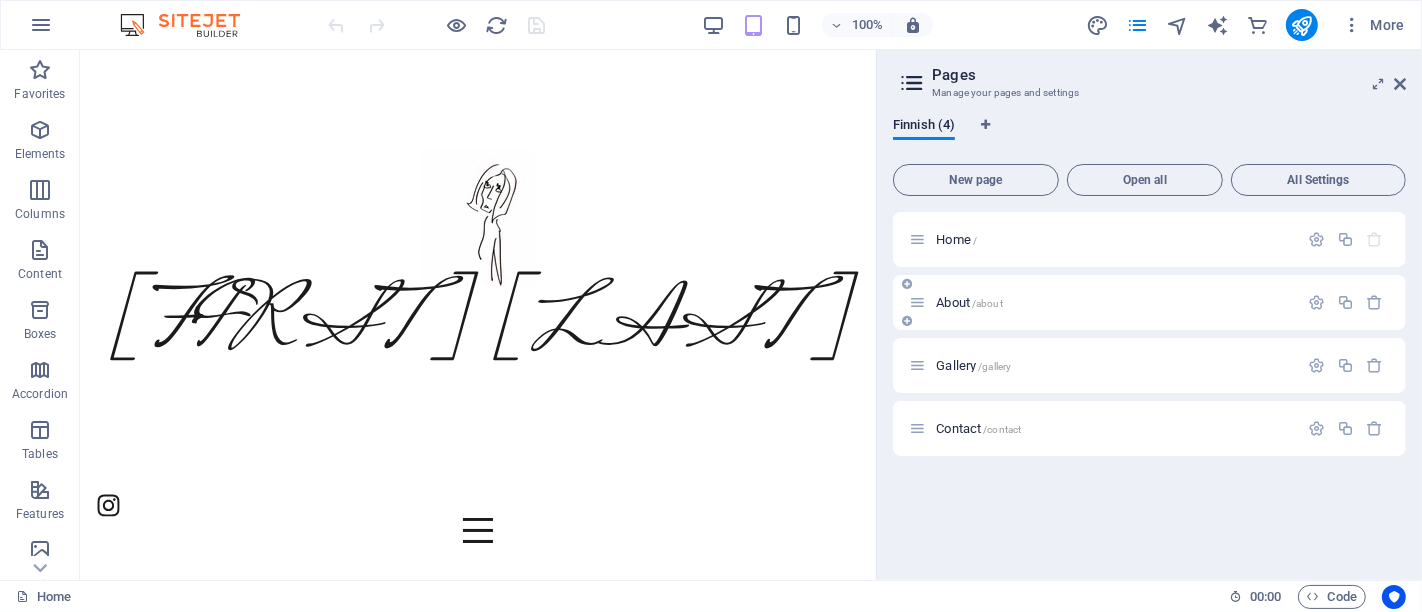click on "About /about" at bounding box center (969, 302) 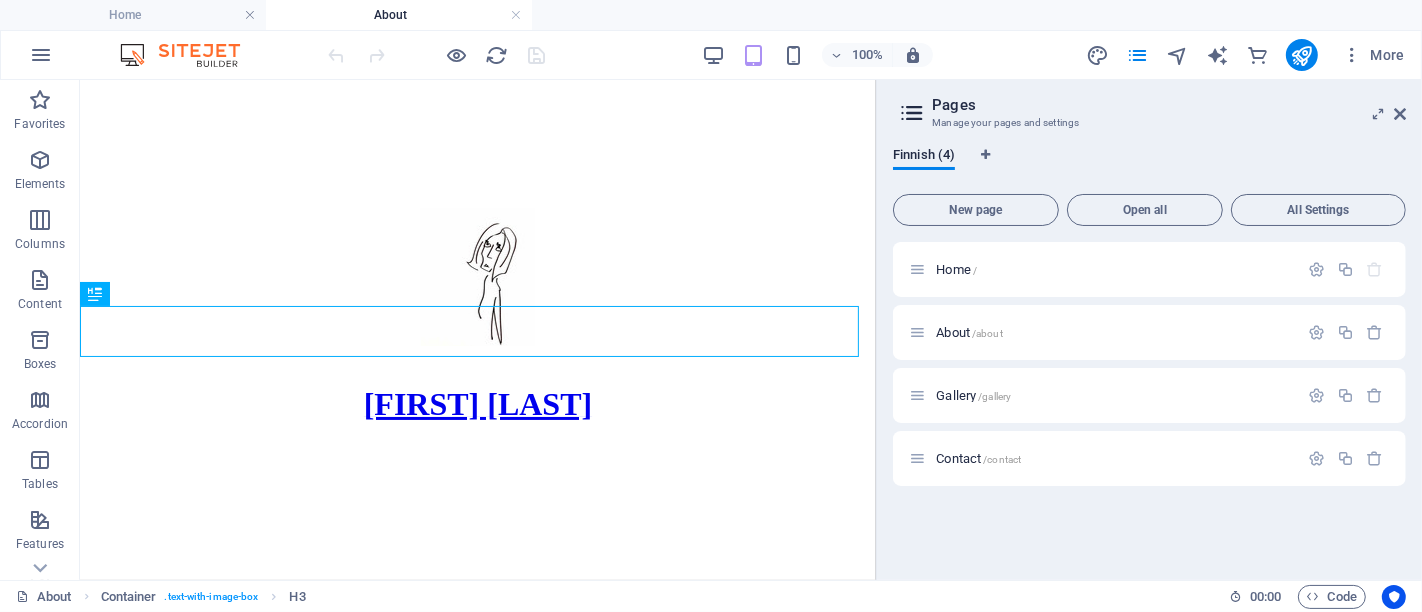scroll, scrollTop: 0, scrollLeft: 0, axis: both 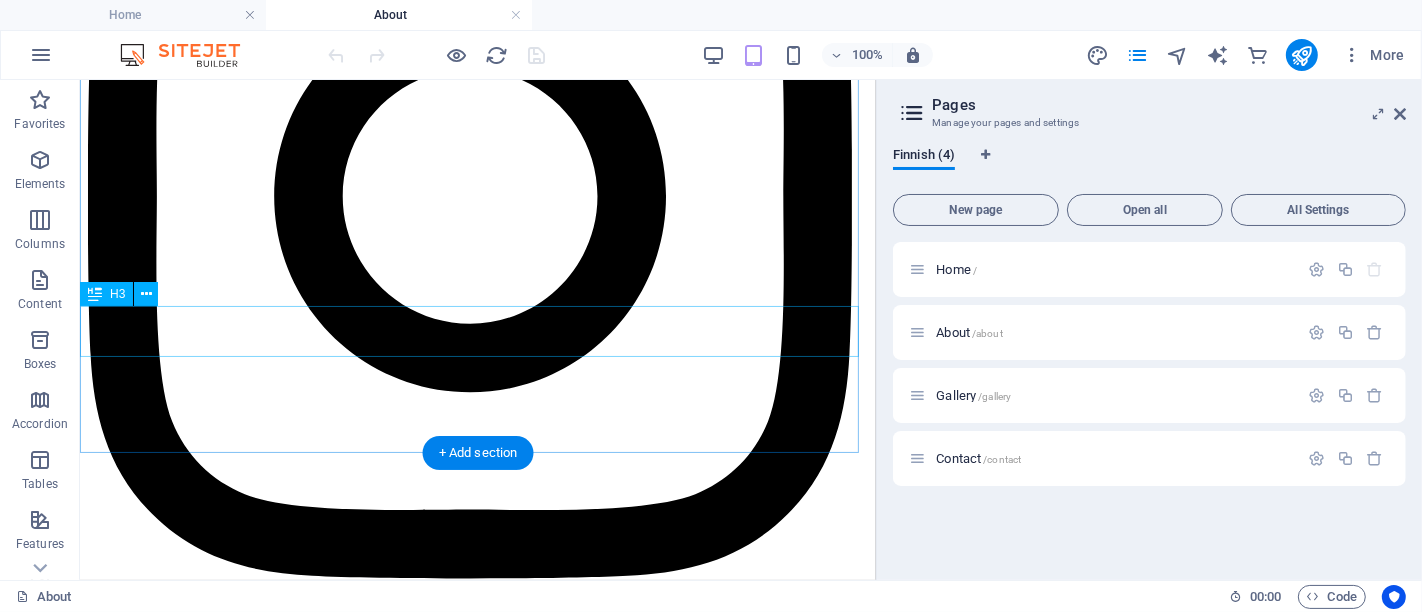 click on "Näyttelyt: / Exhibitions:" at bounding box center (477, 1421) 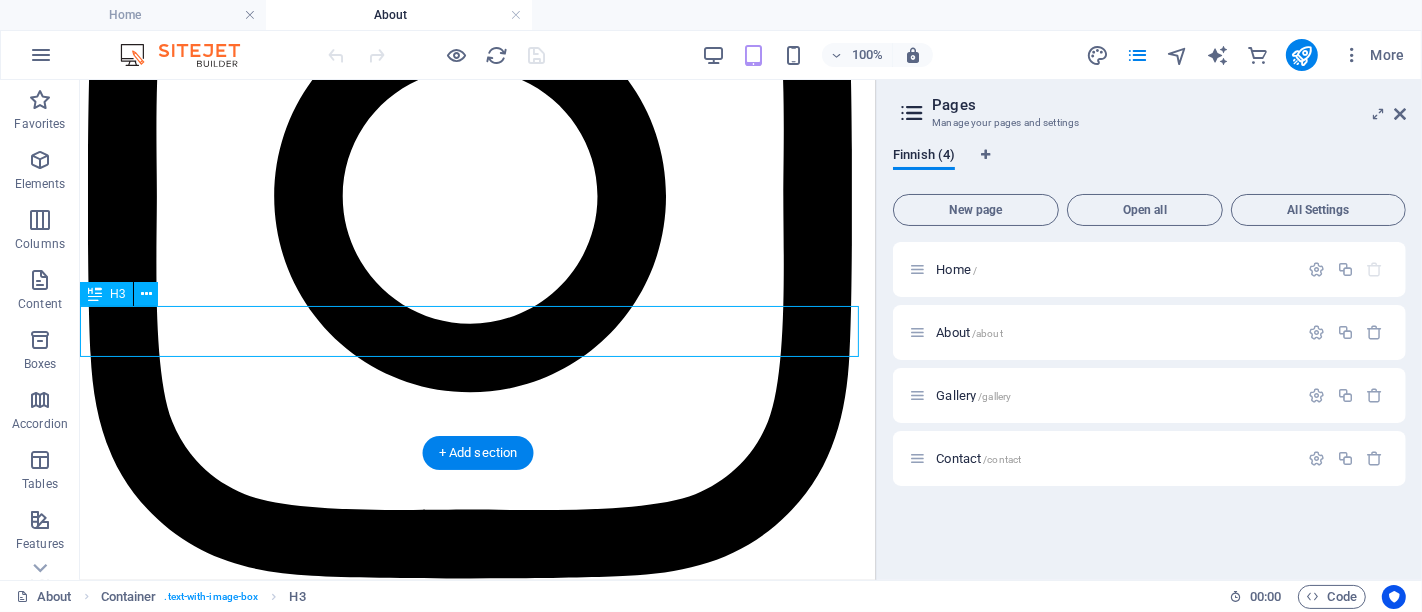 click on "Näyttelyt: / Exhibitions:" at bounding box center [477, 1421] 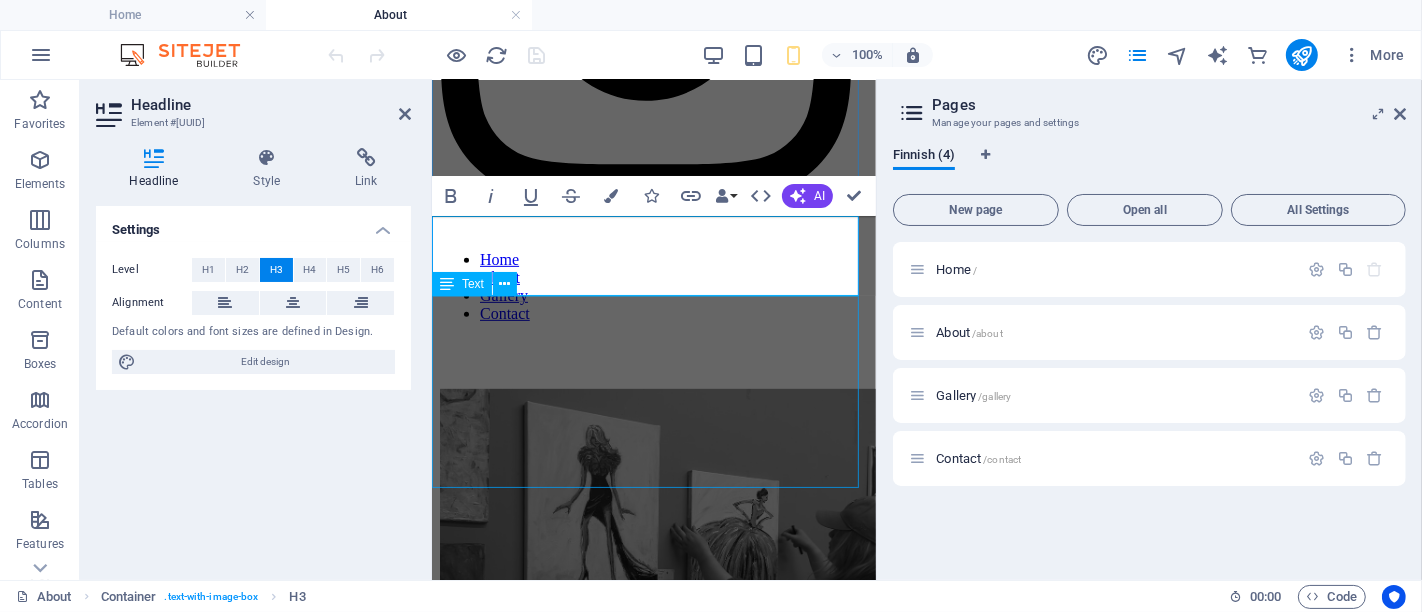 scroll, scrollTop: 725, scrollLeft: 0, axis: vertical 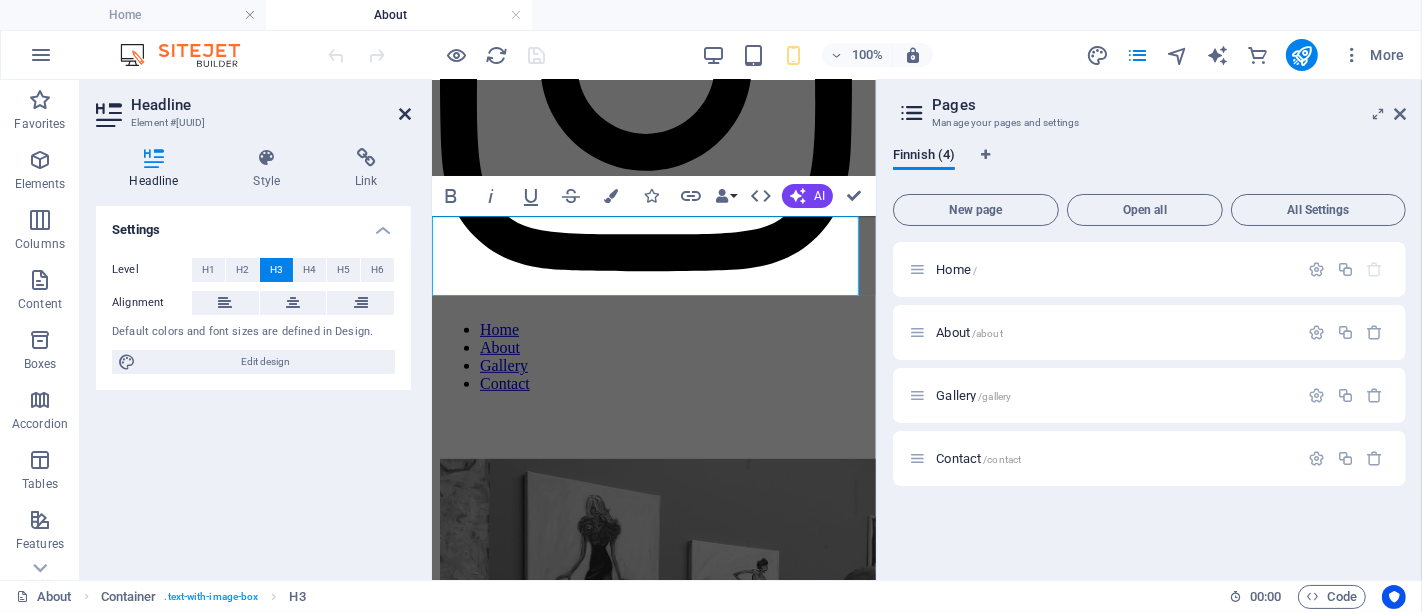 click at bounding box center (405, 114) 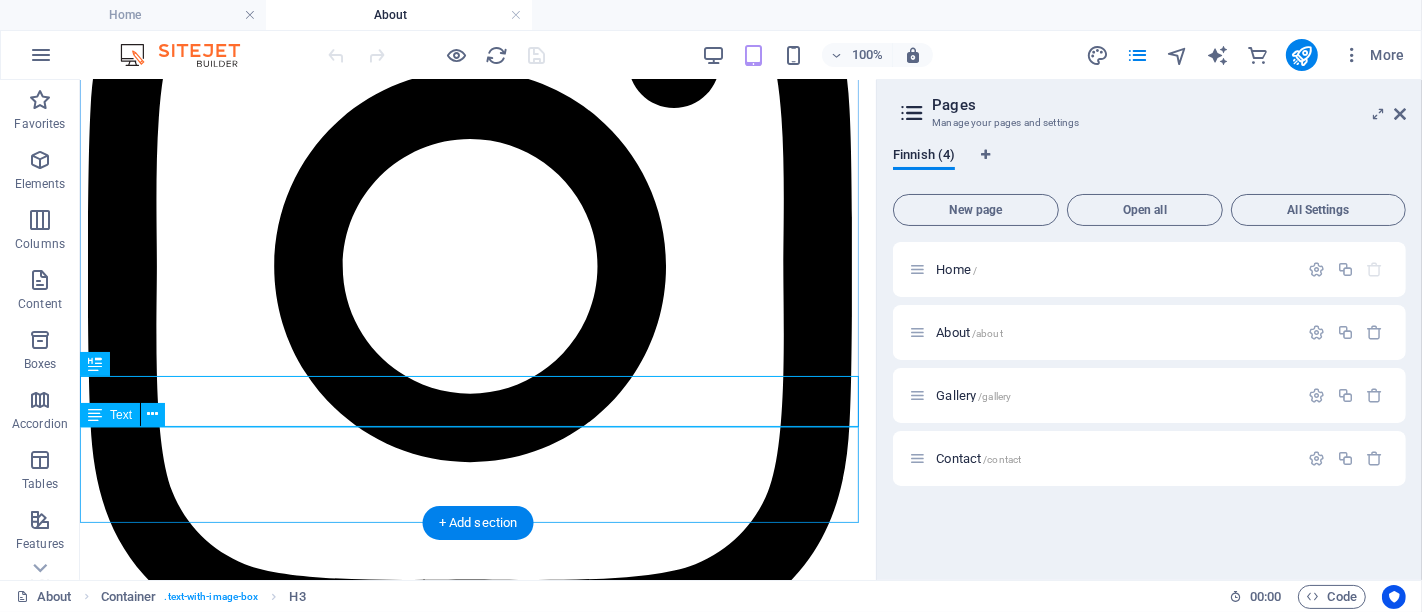 click on "21.7.-17.8. "Juhlan aika" Lettukahvila Kalliolinnassa 9.7.-27.7. "Diivat" Red Shoe:n tiloissa osoitteessa Olavinkatu 41, Savonlinna" at bounding box center (477, 1581) 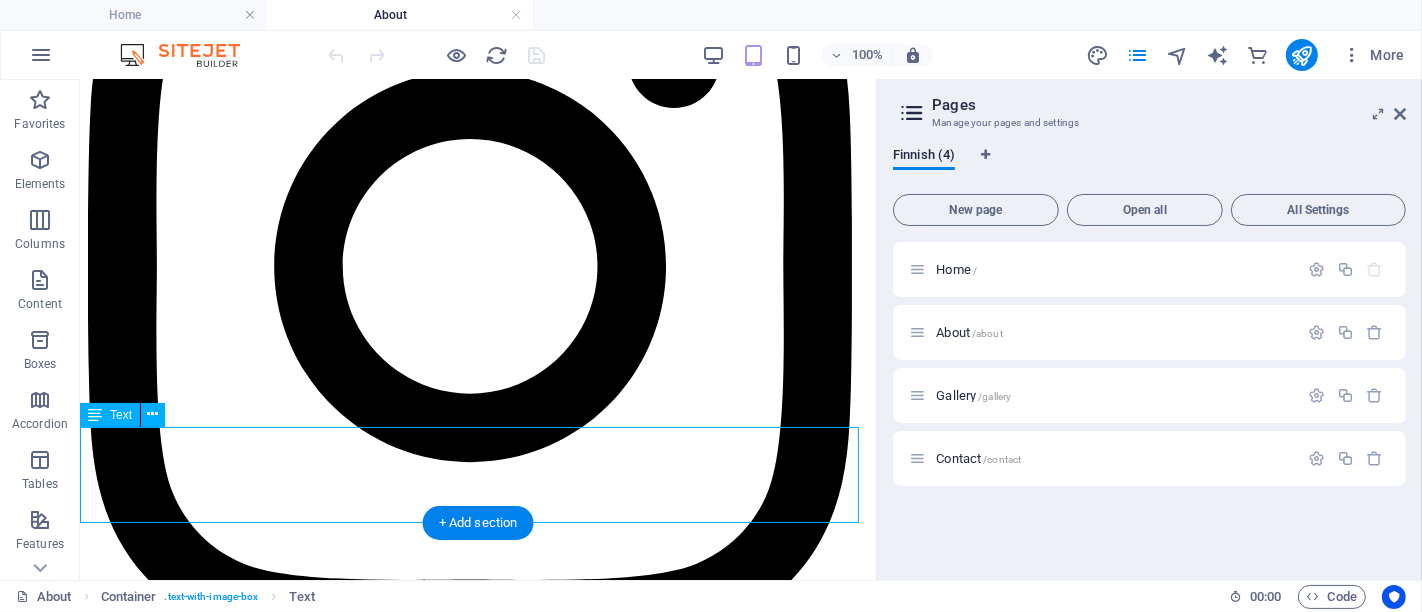 click on "21.7.-17.8. "Juhlan aika" Lettukahvila Kalliolinnassa 9.7.-27.7. "Diivat" Red Shoe:n tiloissa osoitteessa Olavinkatu 41, Savonlinna" at bounding box center [477, 1581] 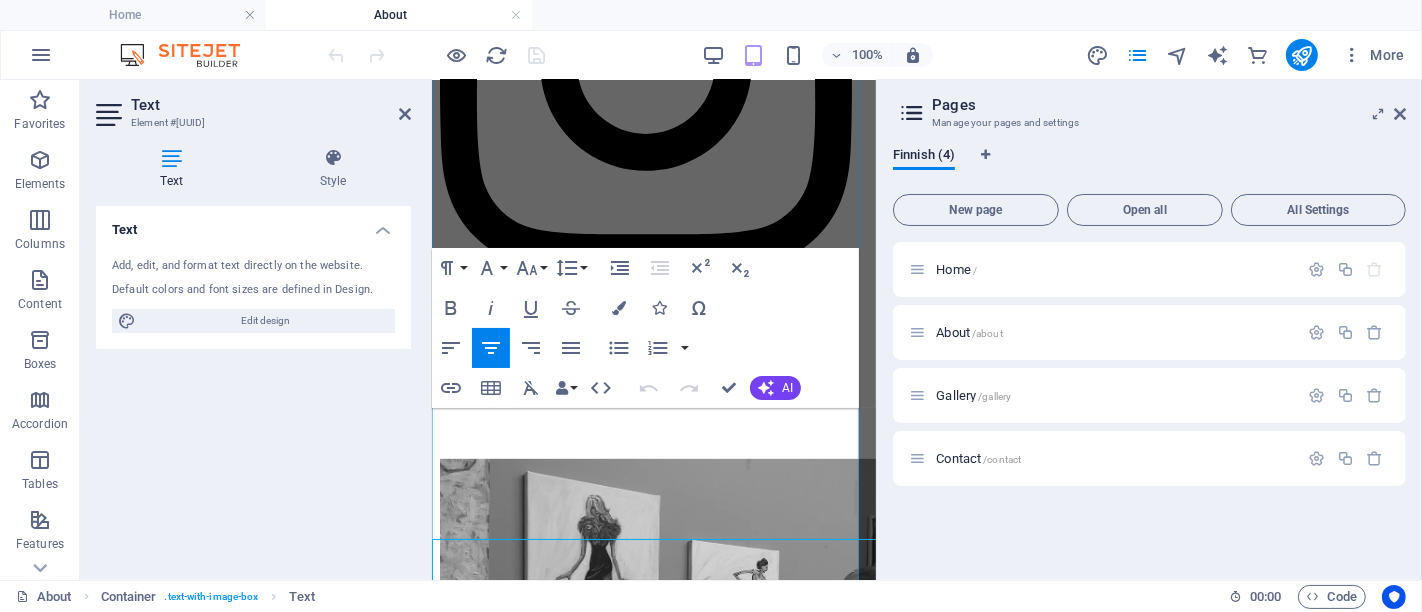 scroll, scrollTop: 614, scrollLeft: 0, axis: vertical 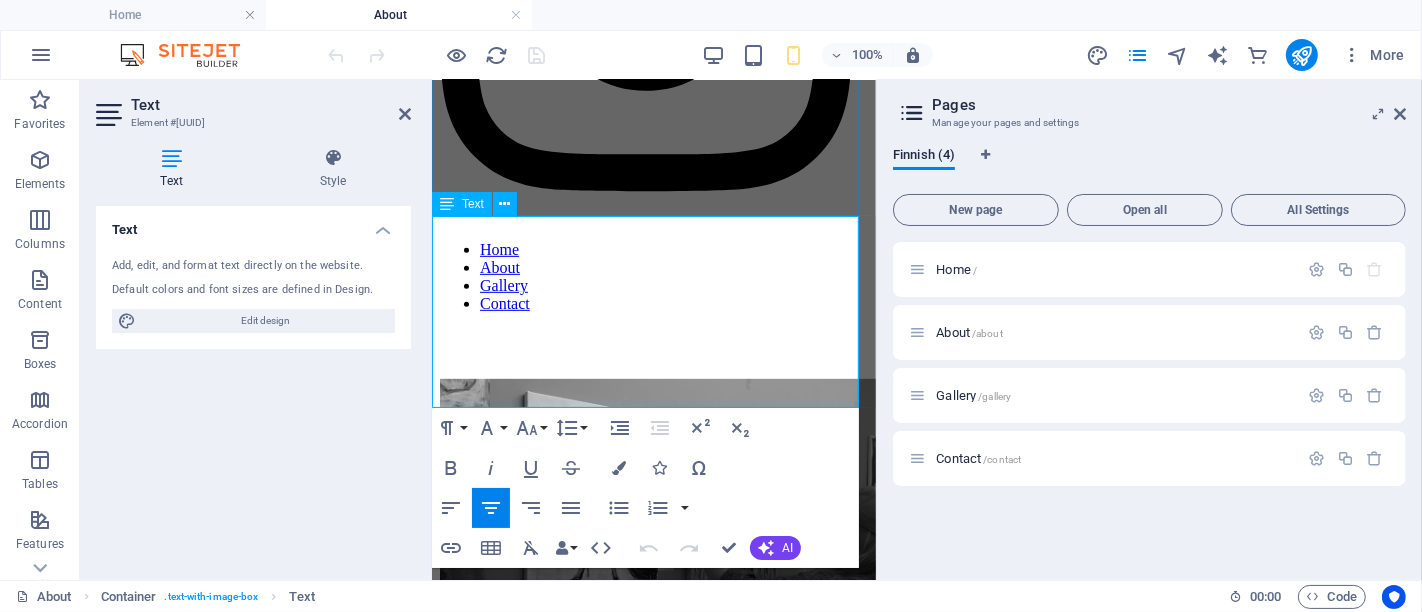 drag, startPoint x: 450, startPoint y: 456, endPoint x: 851, endPoint y: 386, distance: 407.06387 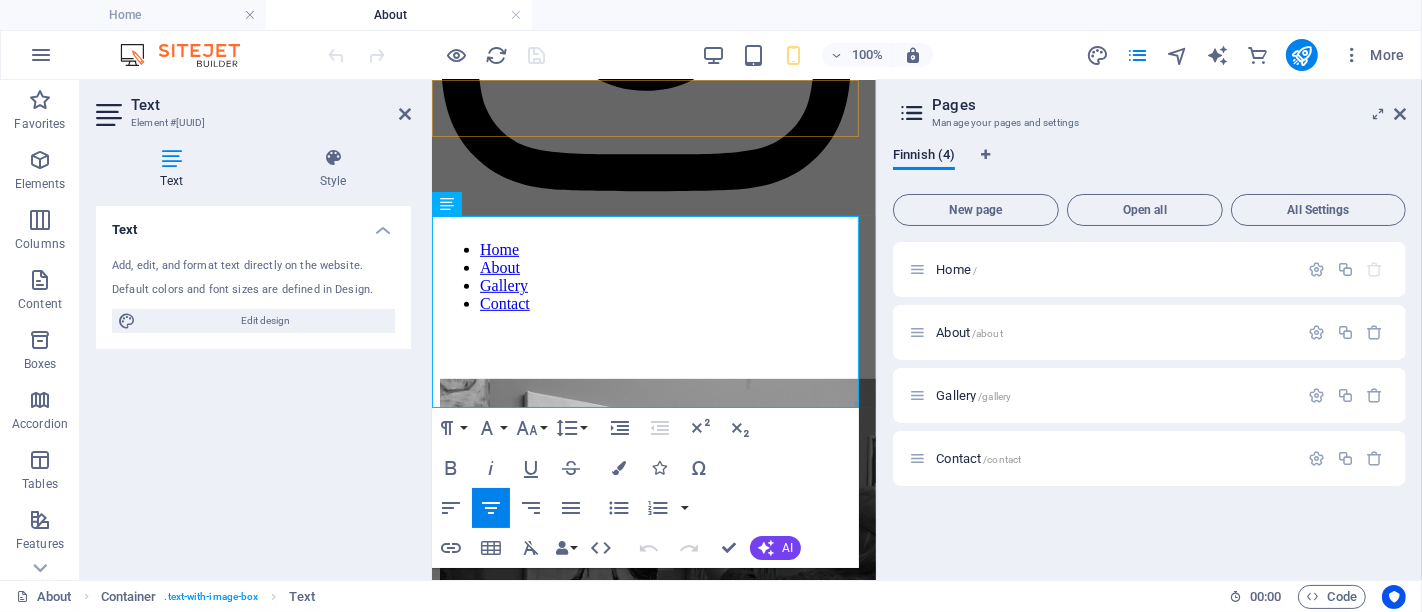 scroll, scrollTop: 645, scrollLeft: 0, axis: vertical 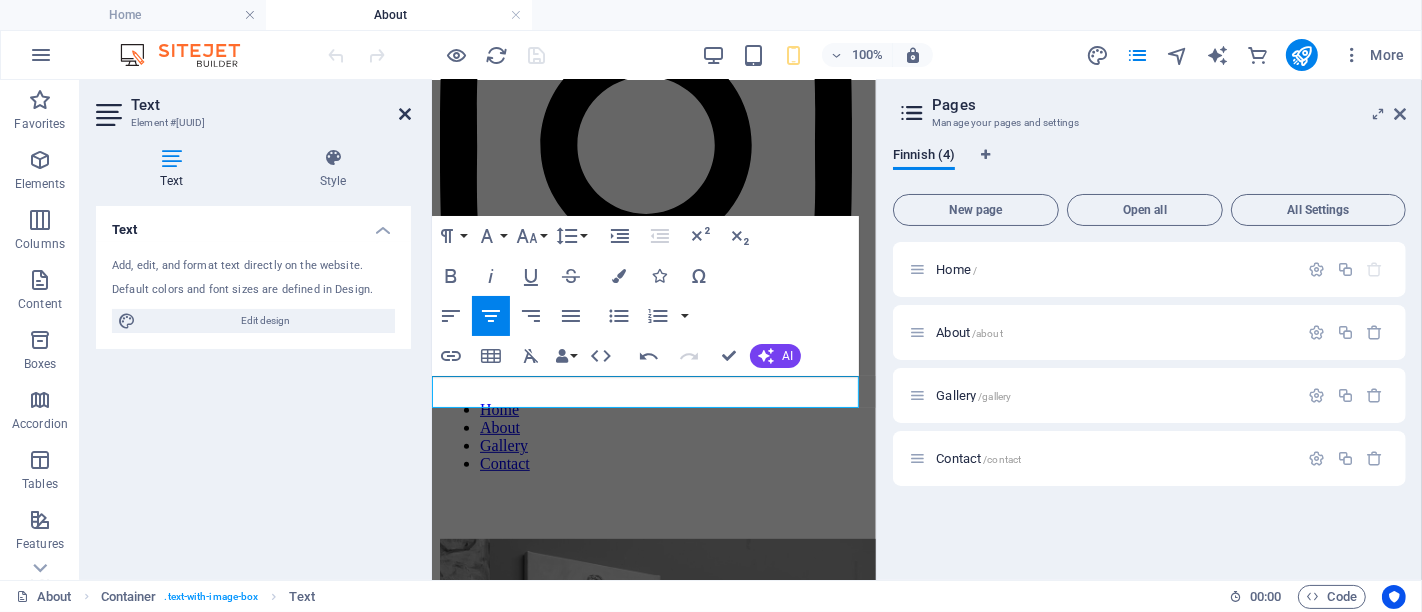 click at bounding box center (405, 114) 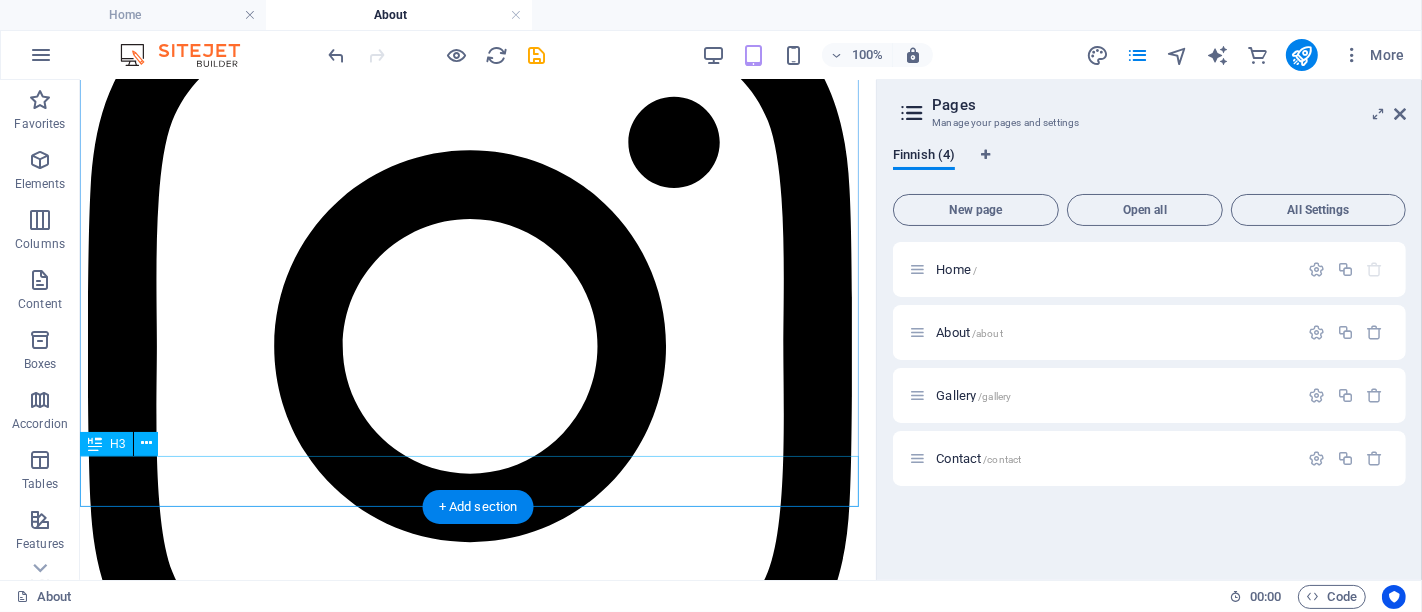 click on "Näyttelyt: / Exhibitions:" at bounding box center (477, 1571) 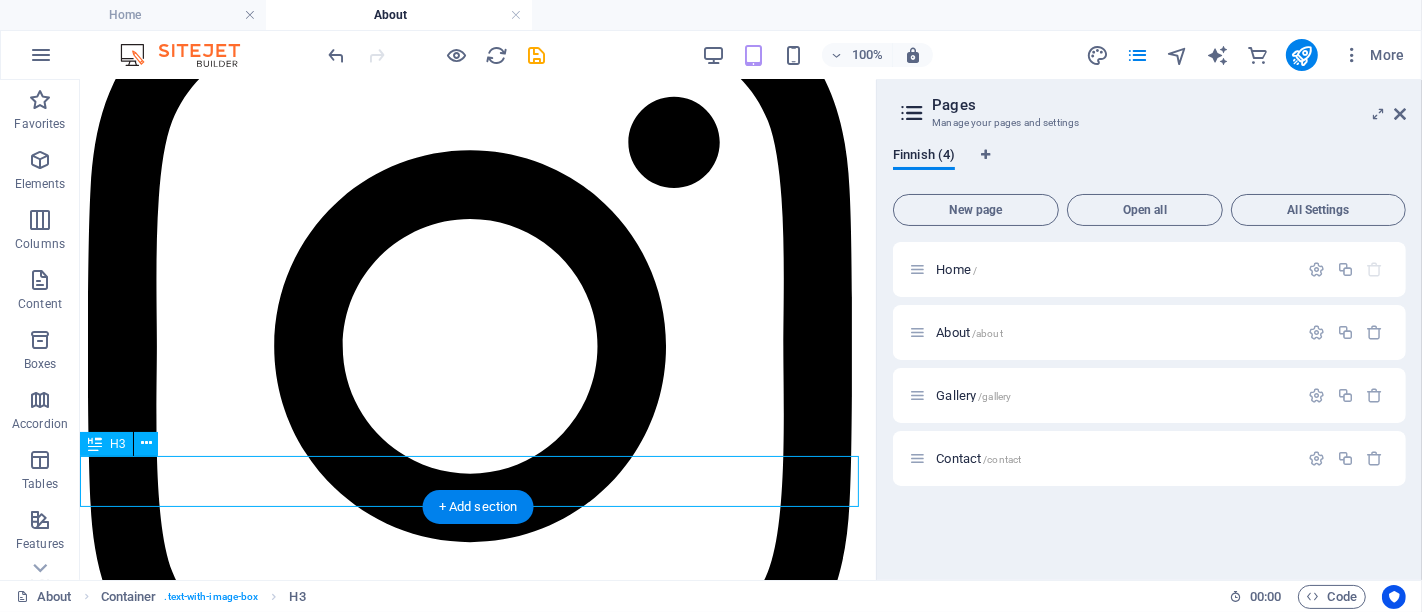 click on "Näyttelyt: / Exhibitions:" at bounding box center [477, 1571] 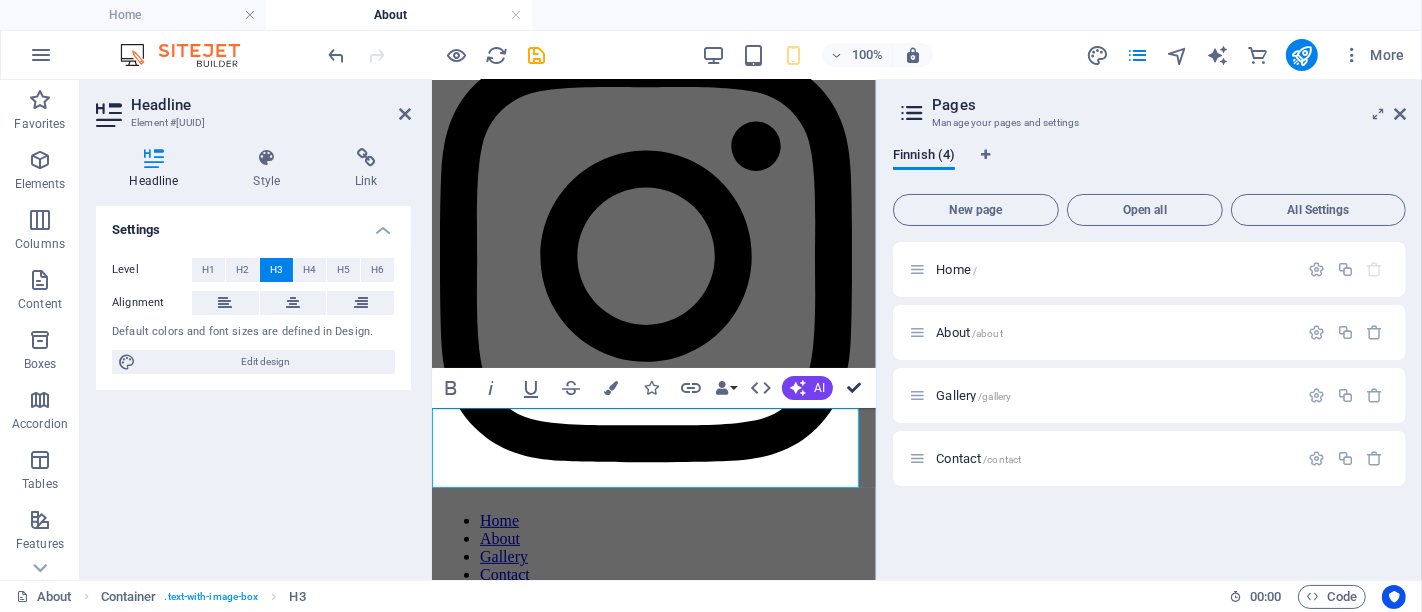 scroll, scrollTop: 648, scrollLeft: 0, axis: vertical 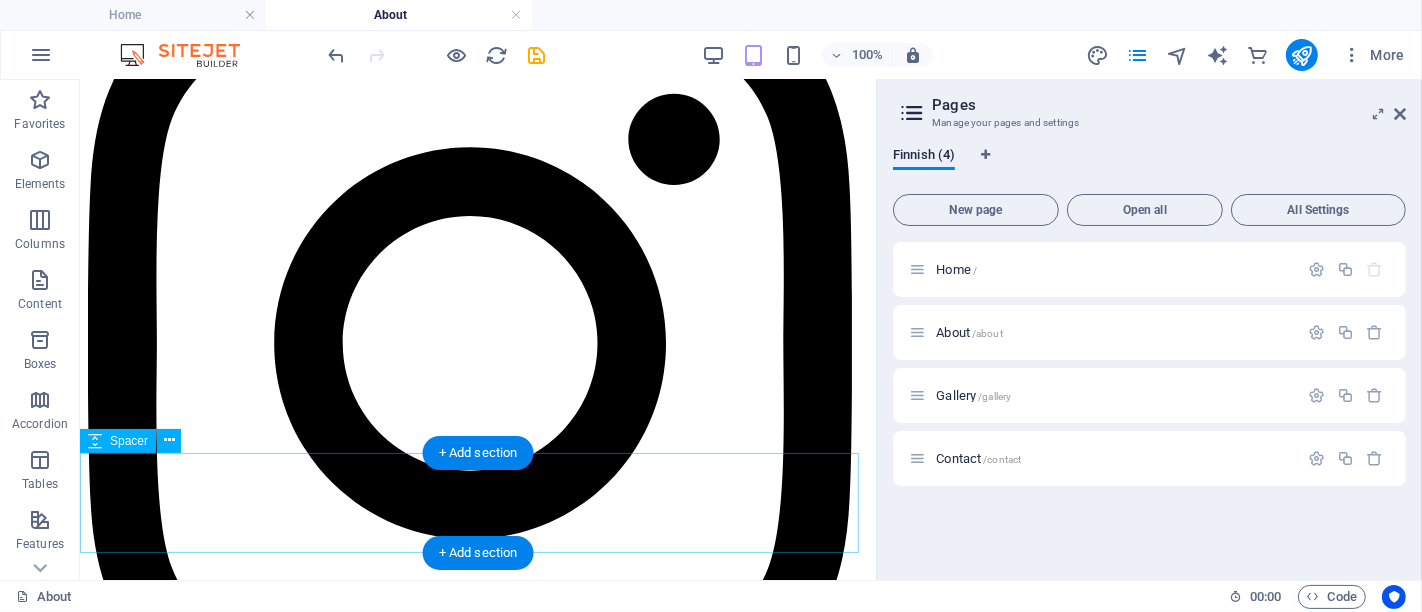 click at bounding box center [477, 1589] 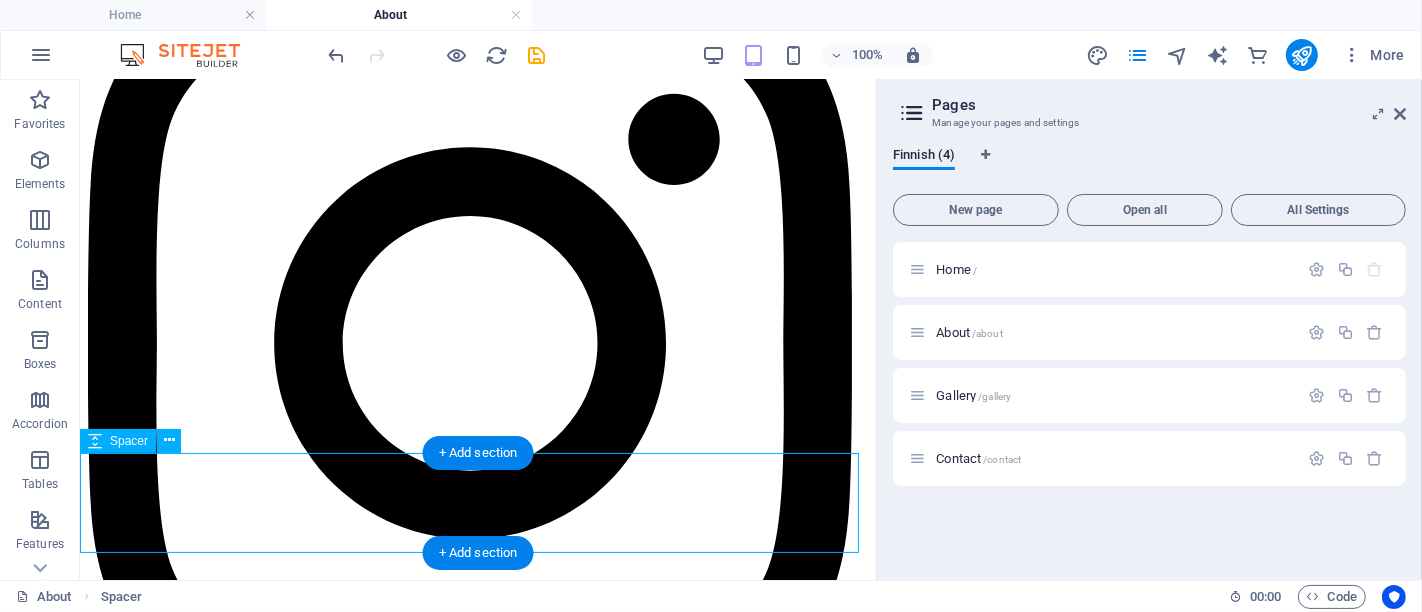 click at bounding box center [477, 1589] 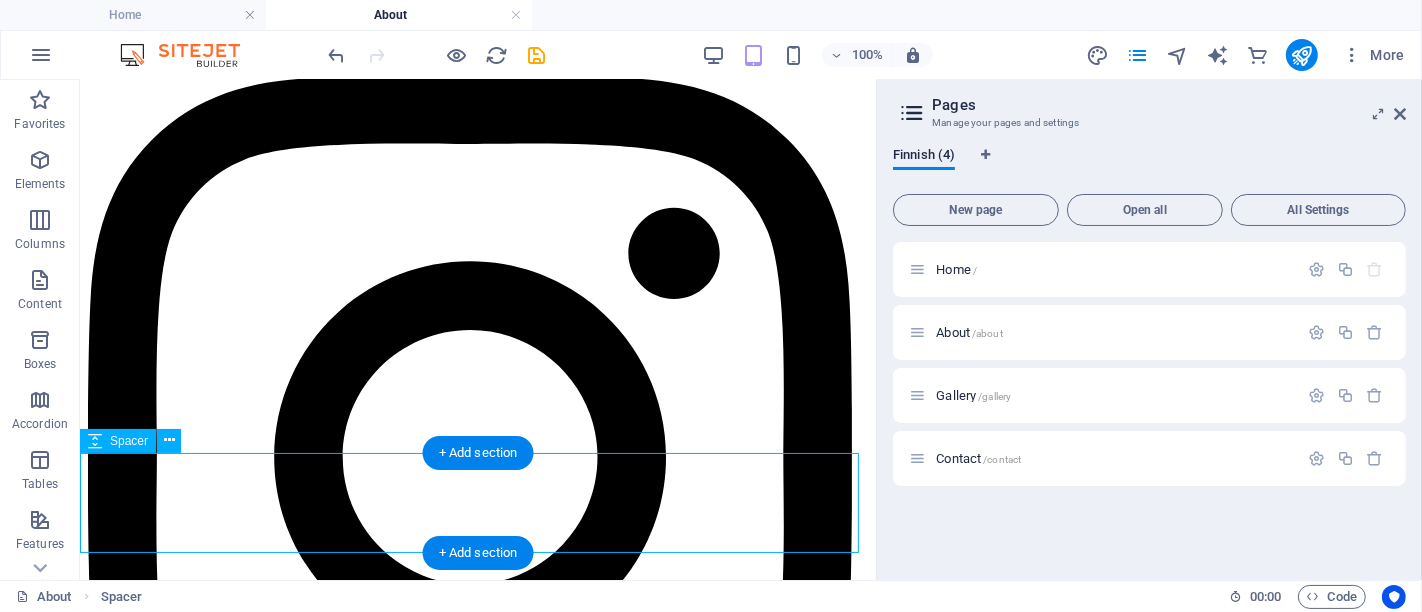 select on "px" 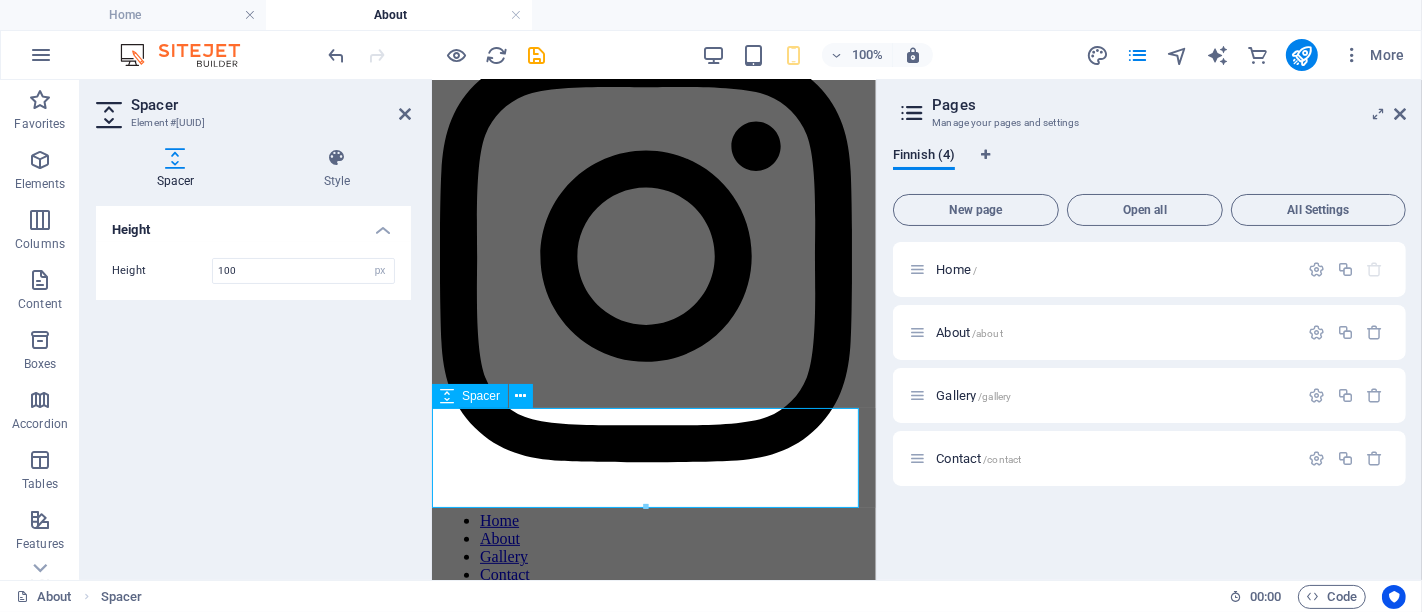 drag, startPoint x: 513, startPoint y: 483, endPoint x: 390, endPoint y: 183, distance: 324.23602 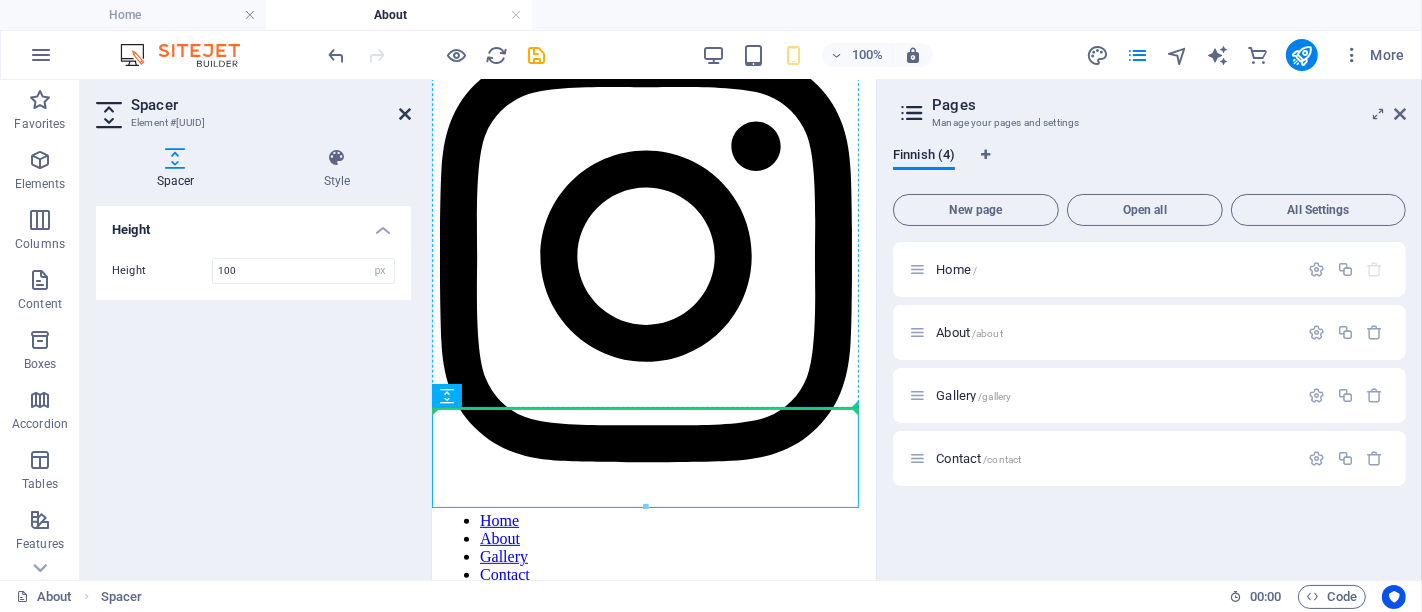 click at bounding box center [405, 114] 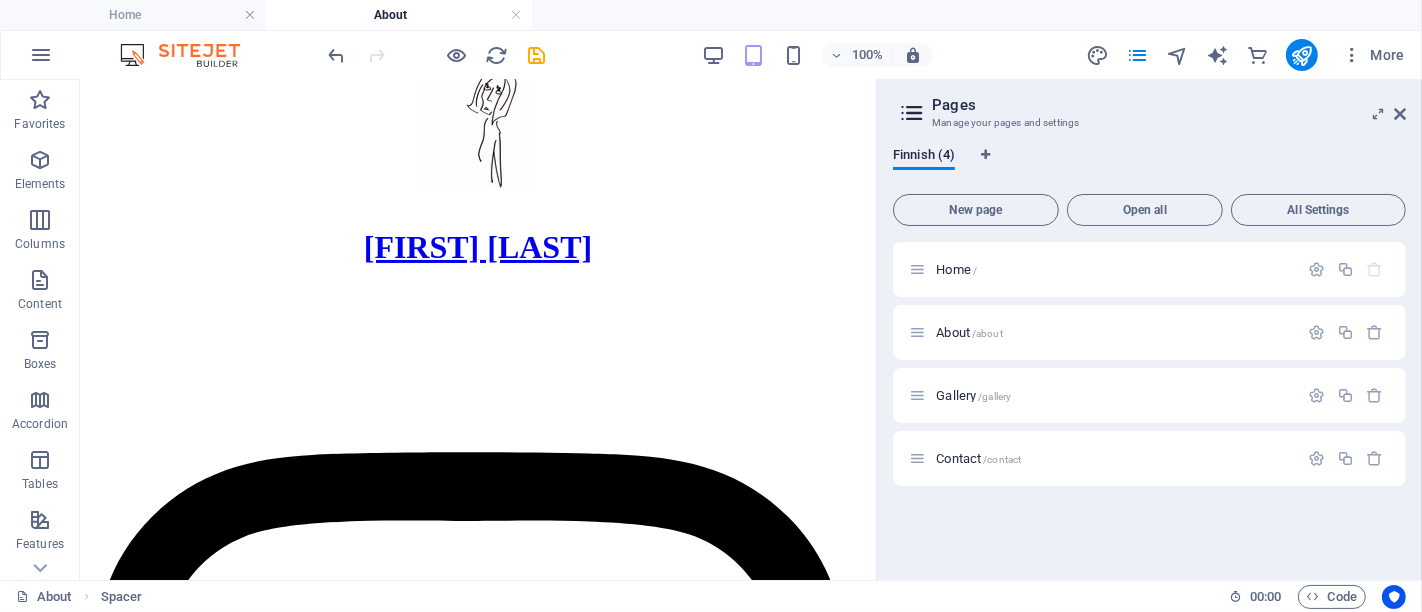 scroll, scrollTop: 94, scrollLeft: 0, axis: vertical 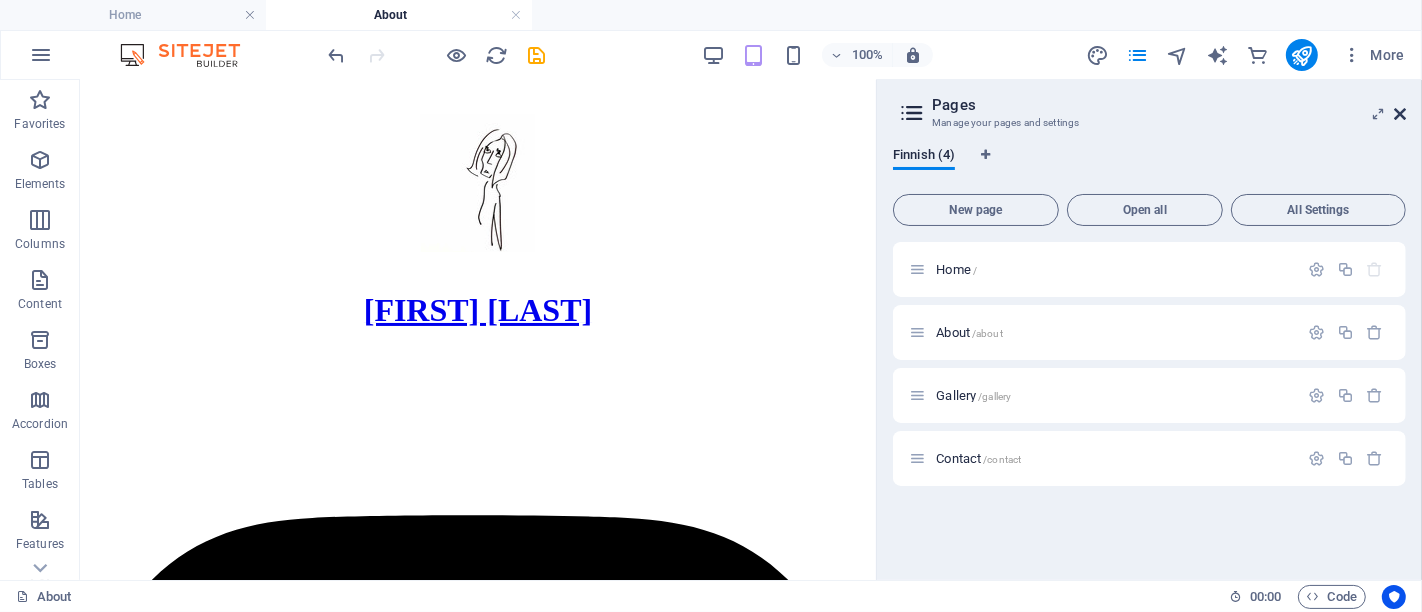 click at bounding box center [1400, 114] 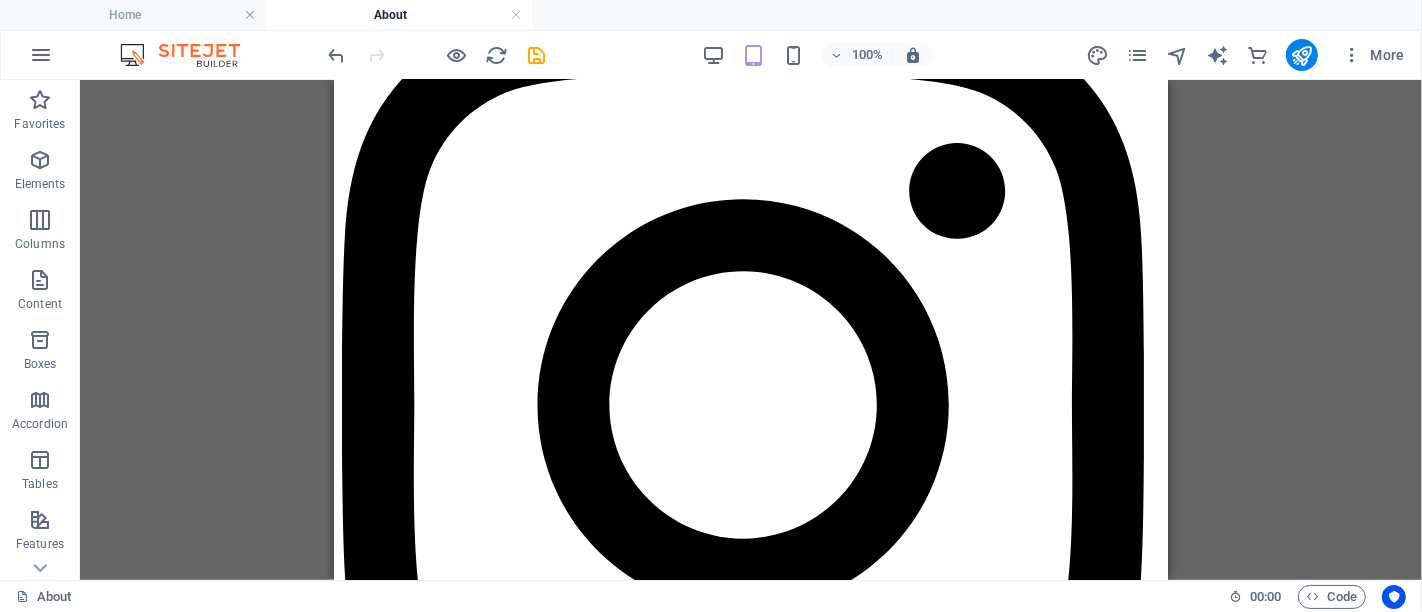 scroll, scrollTop: 669, scrollLeft: 0, axis: vertical 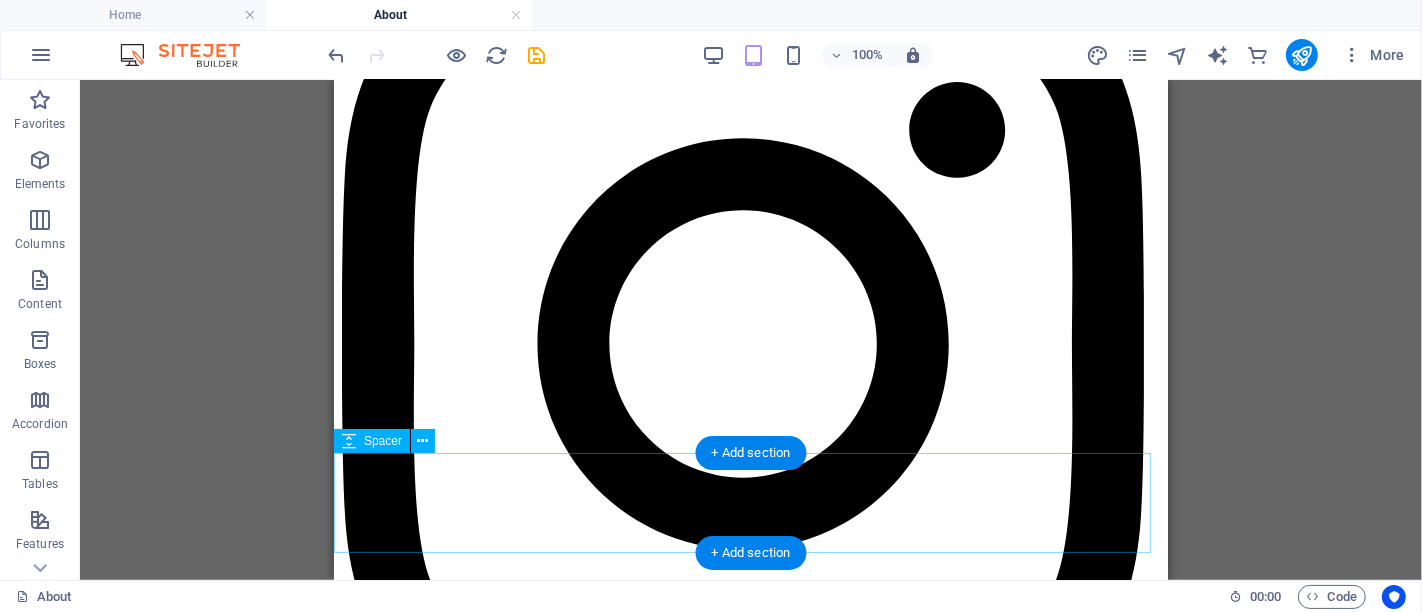 click at bounding box center (750, 1611) 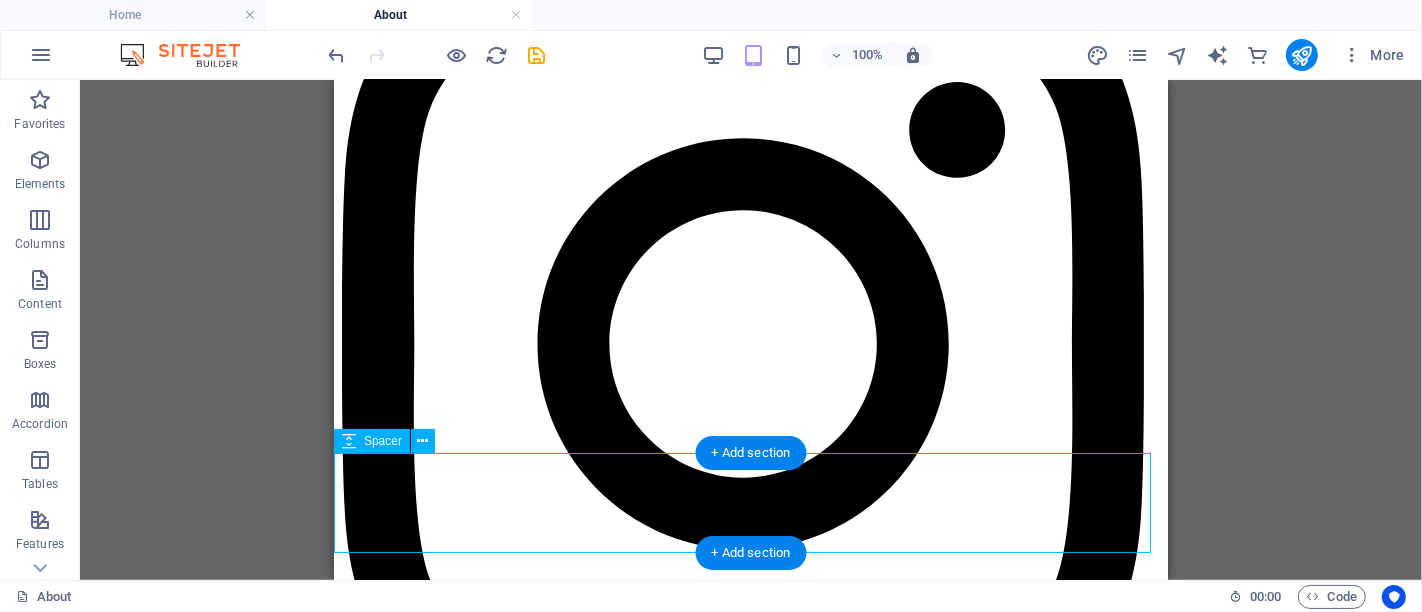 click at bounding box center [750, 1611] 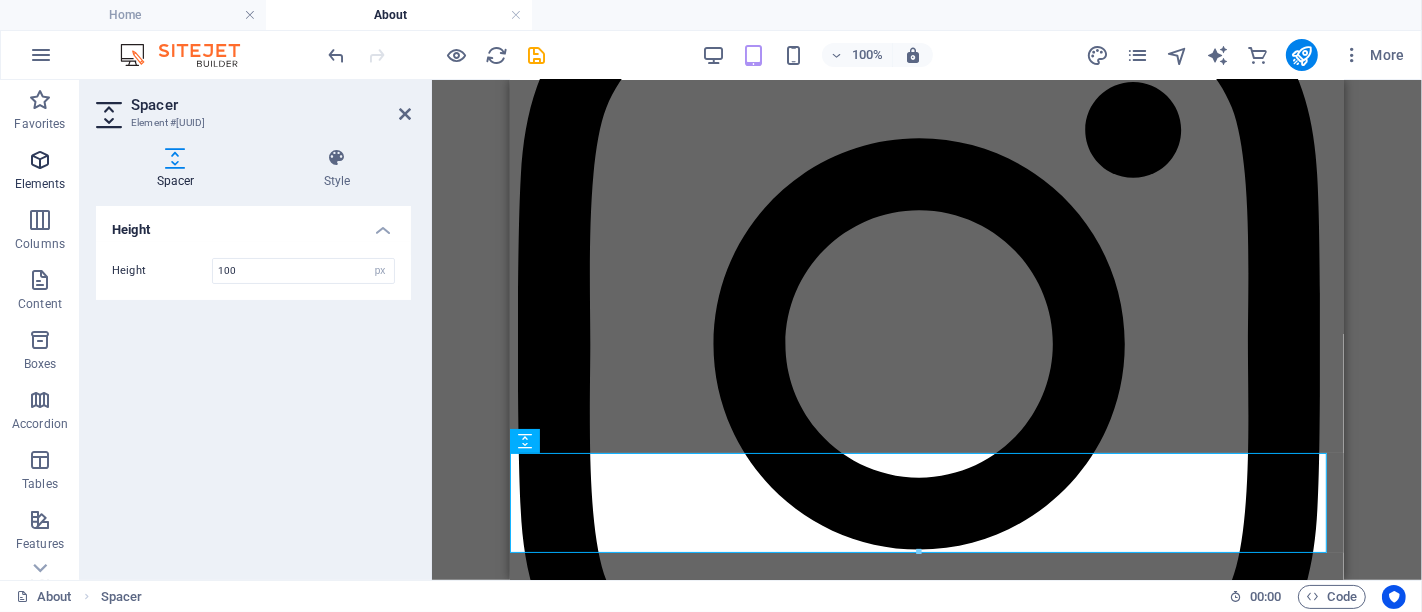 click at bounding box center [40, 160] 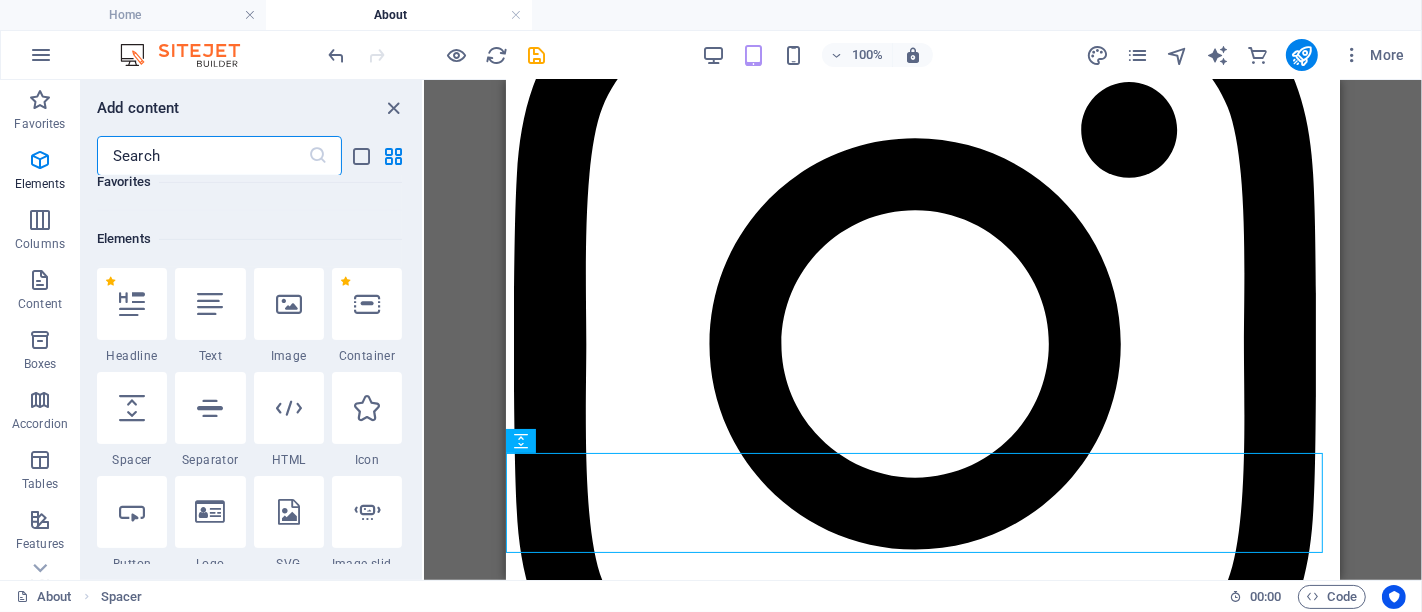 scroll, scrollTop: 868, scrollLeft: 0, axis: vertical 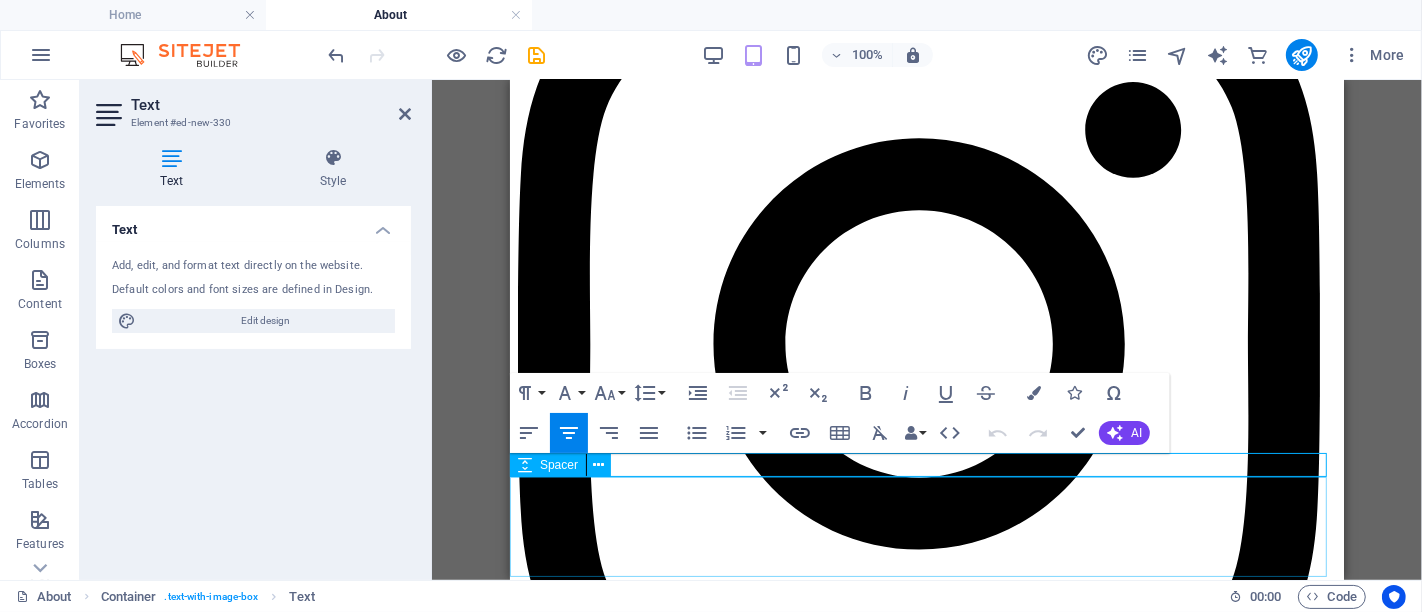 type 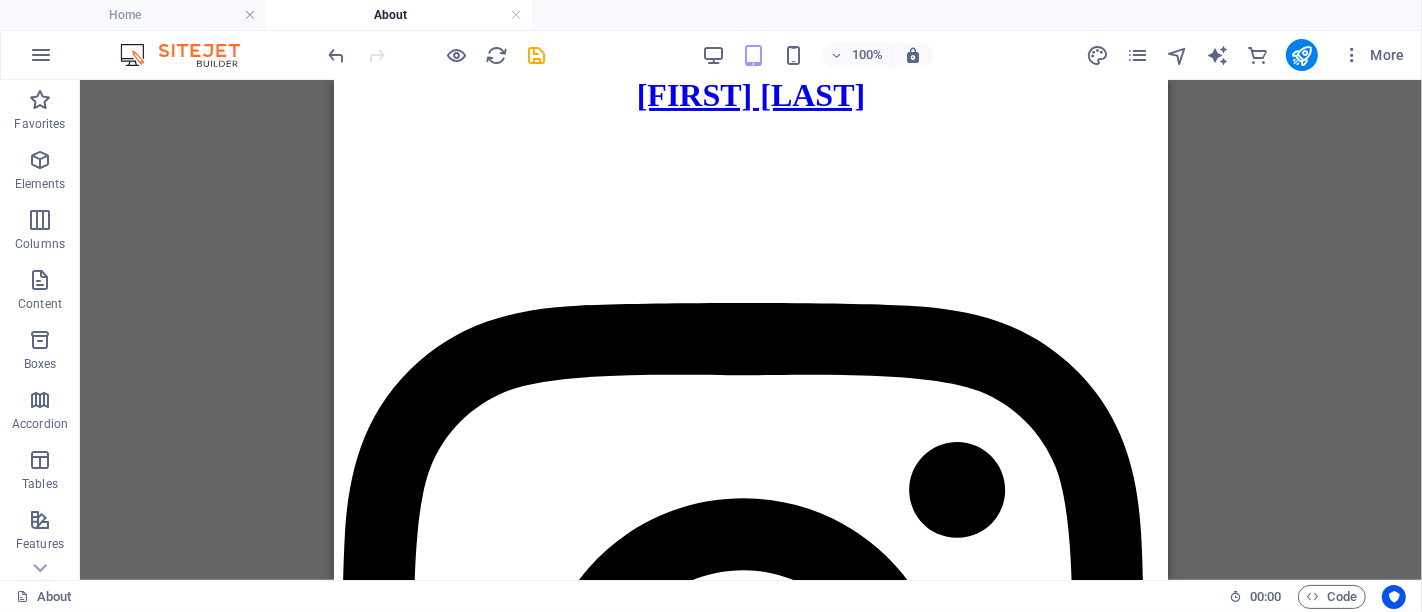 scroll, scrollTop: 307, scrollLeft: 0, axis: vertical 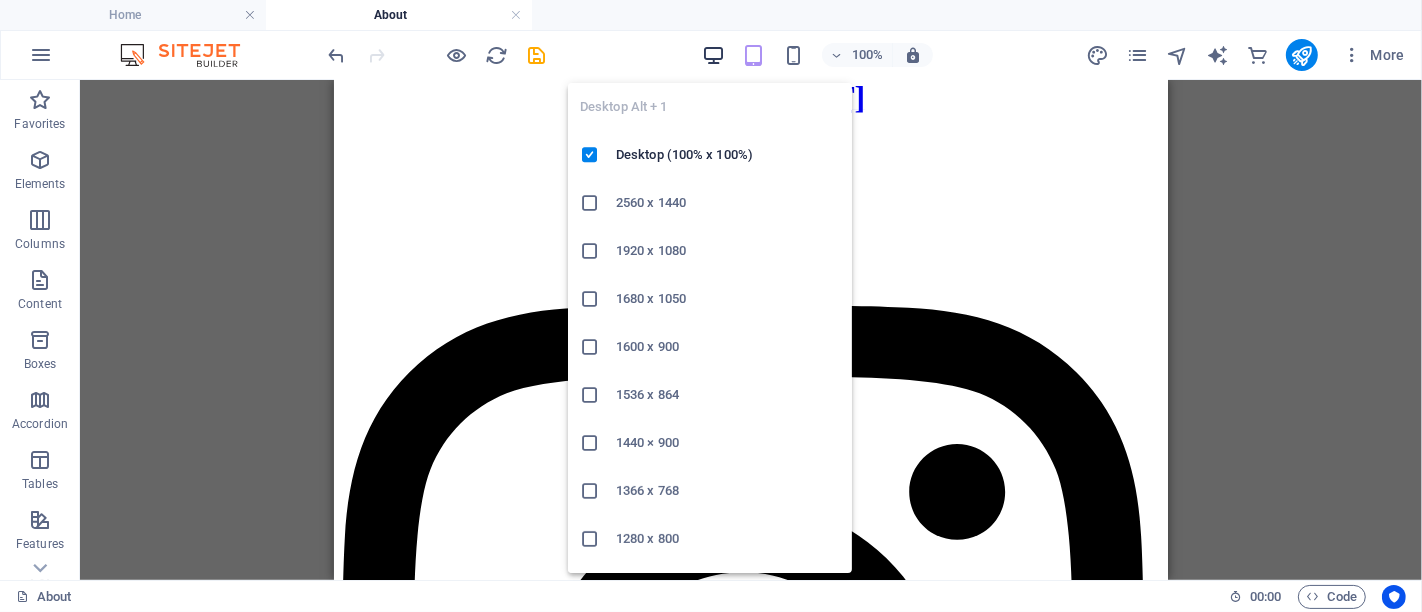click at bounding box center [713, 55] 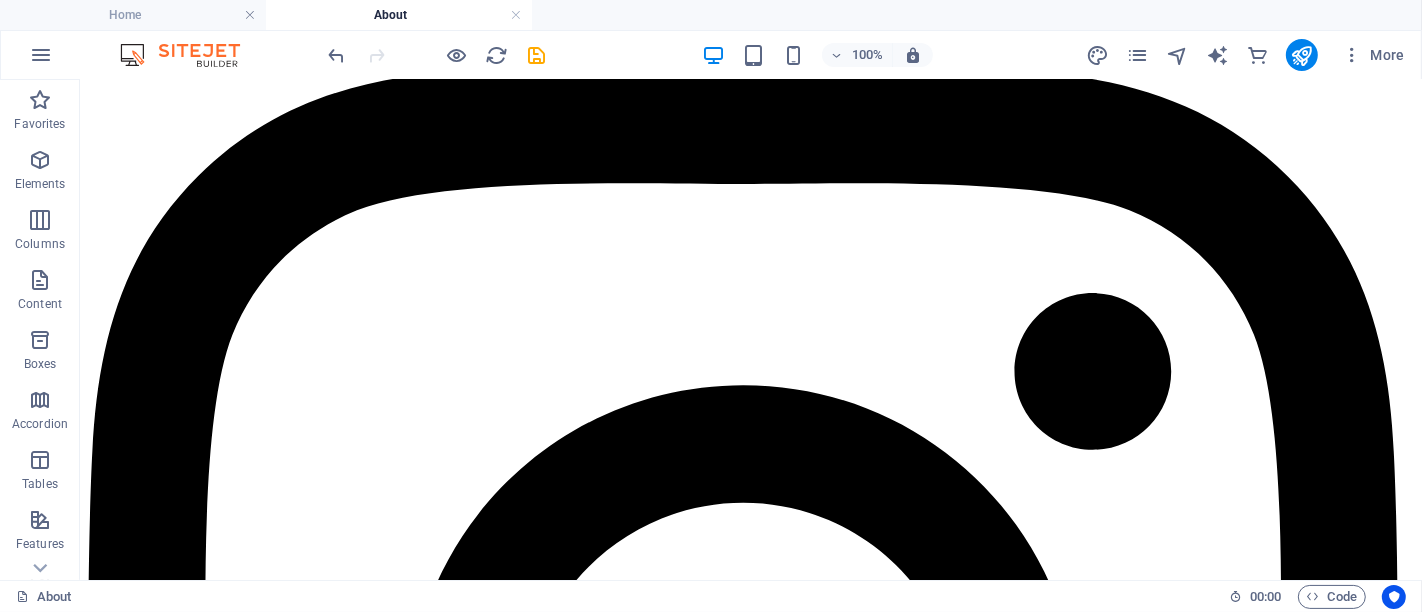 scroll, scrollTop: 591, scrollLeft: 0, axis: vertical 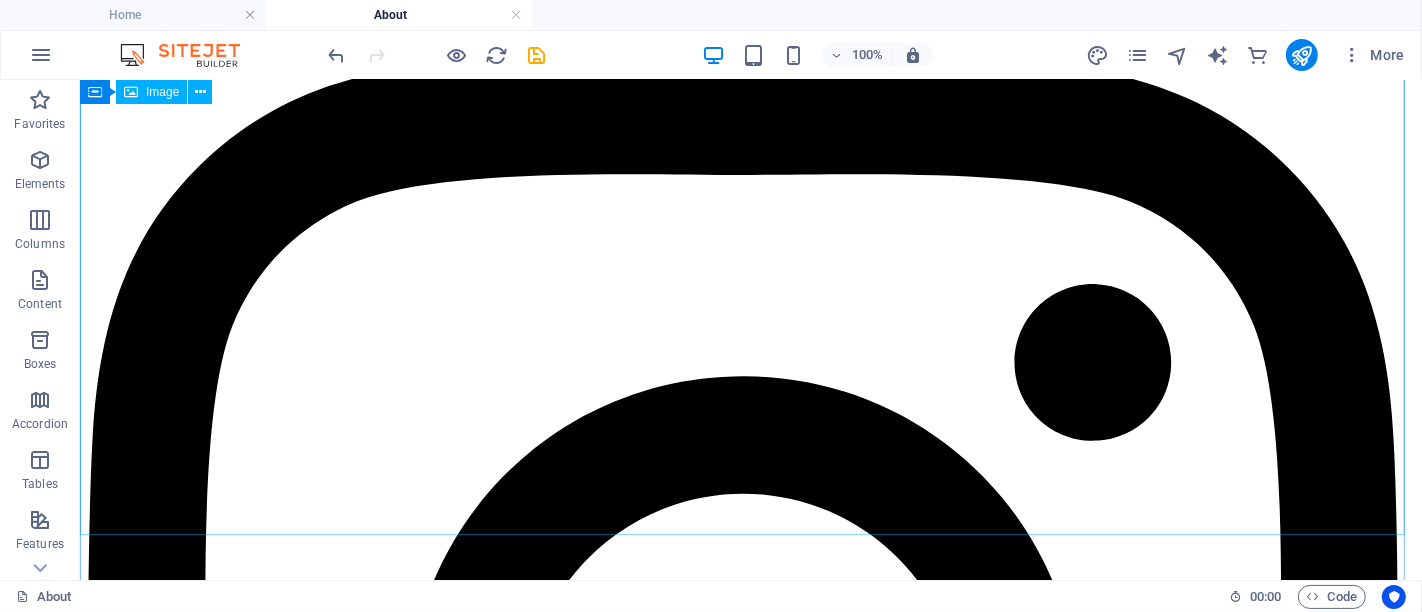 click at bounding box center [750, 1894] 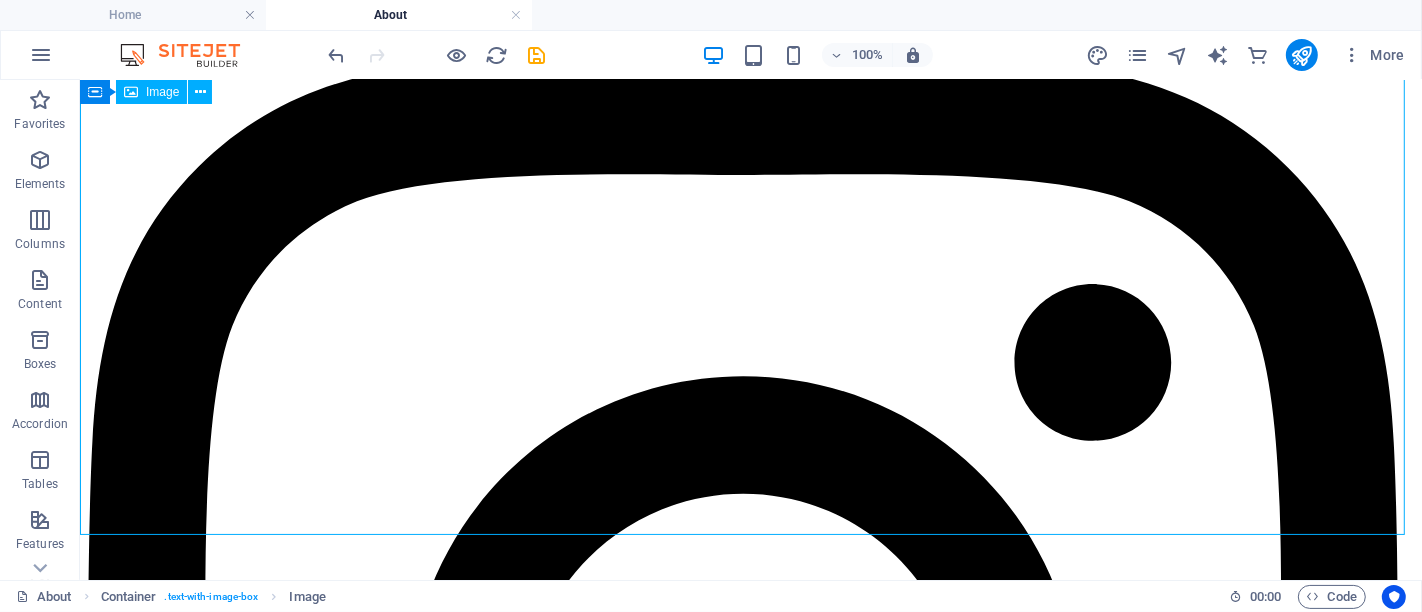 click at bounding box center [750, 1894] 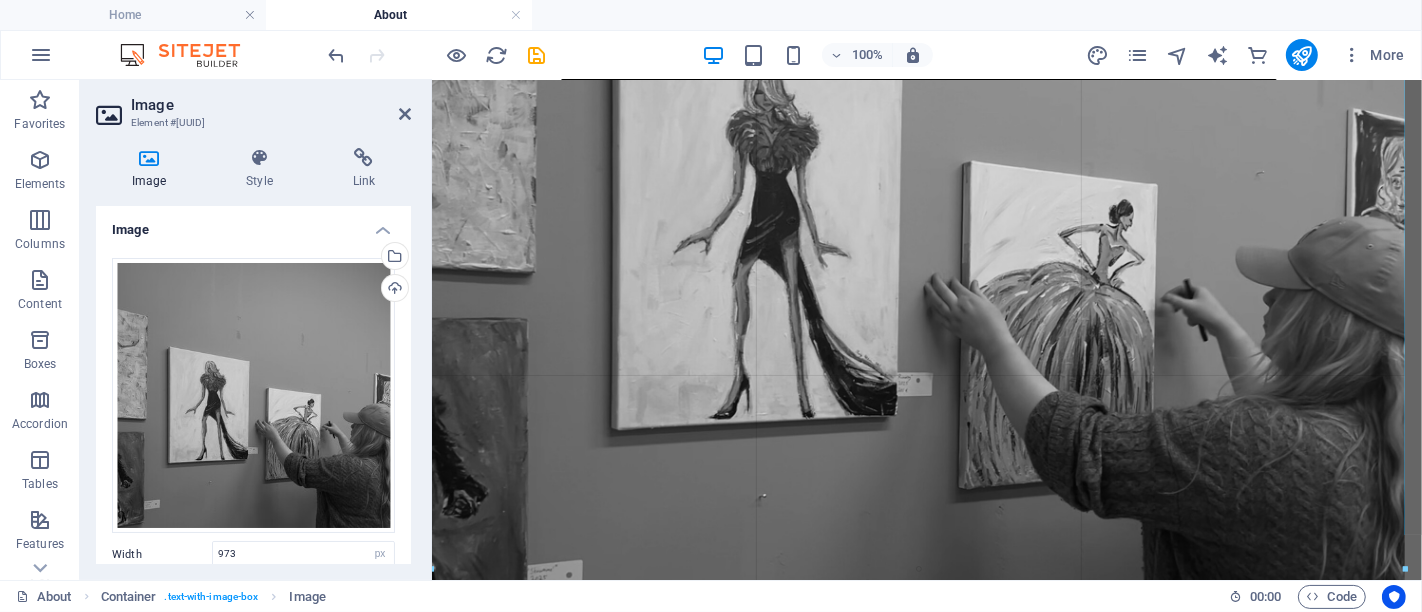 drag, startPoint x: 432, startPoint y: 531, endPoint x: 385, endPoint y: 576, distance: 65.06919 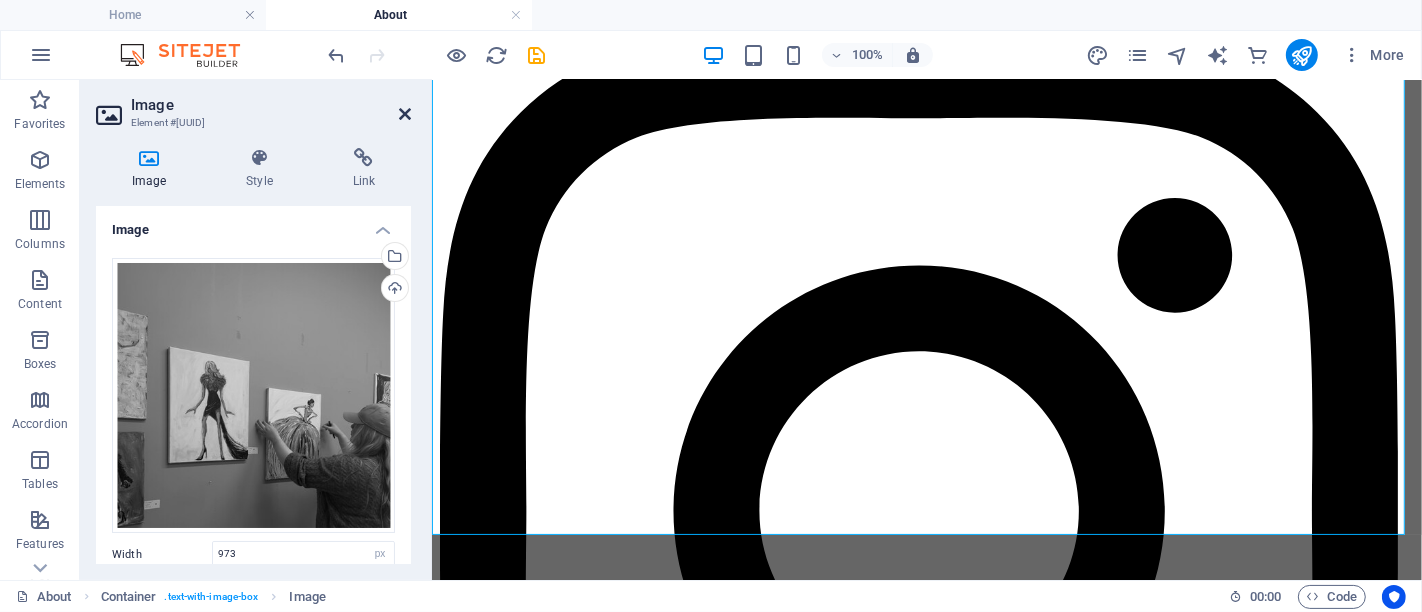 click at bounding box center (405, 114) 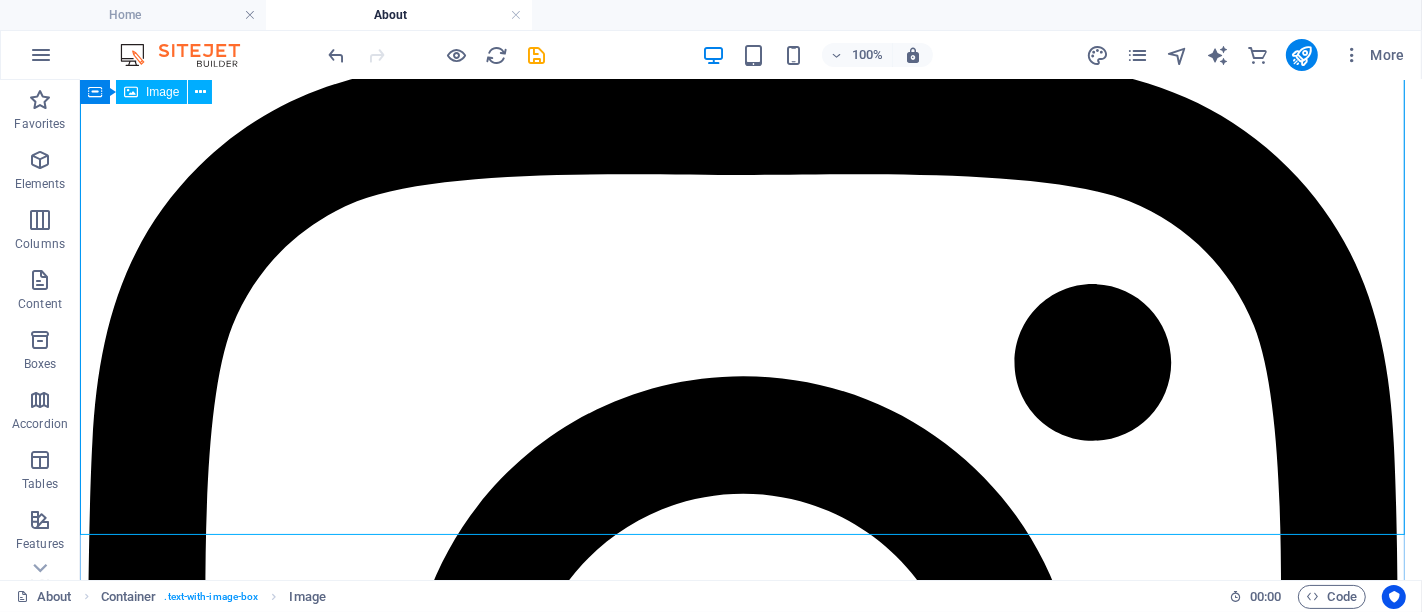 click at bounding box center [750, 1894] 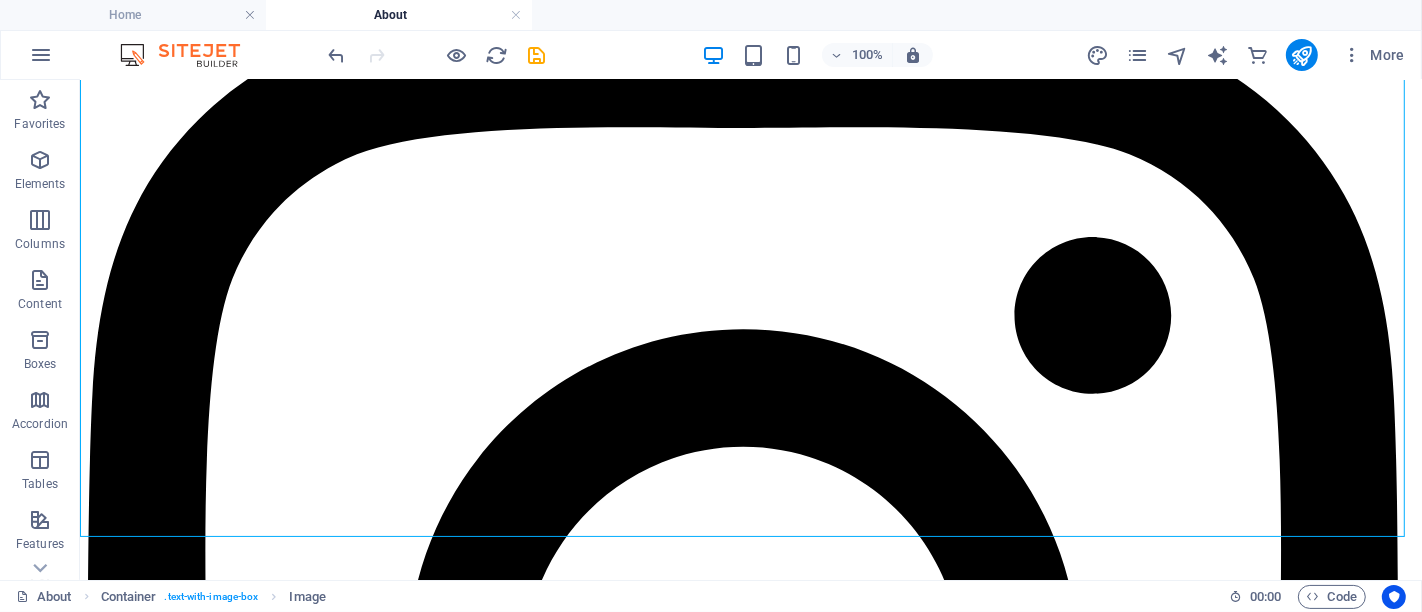 scroll, scrollTop: 698, scrollLeft: 0, axis: vertical 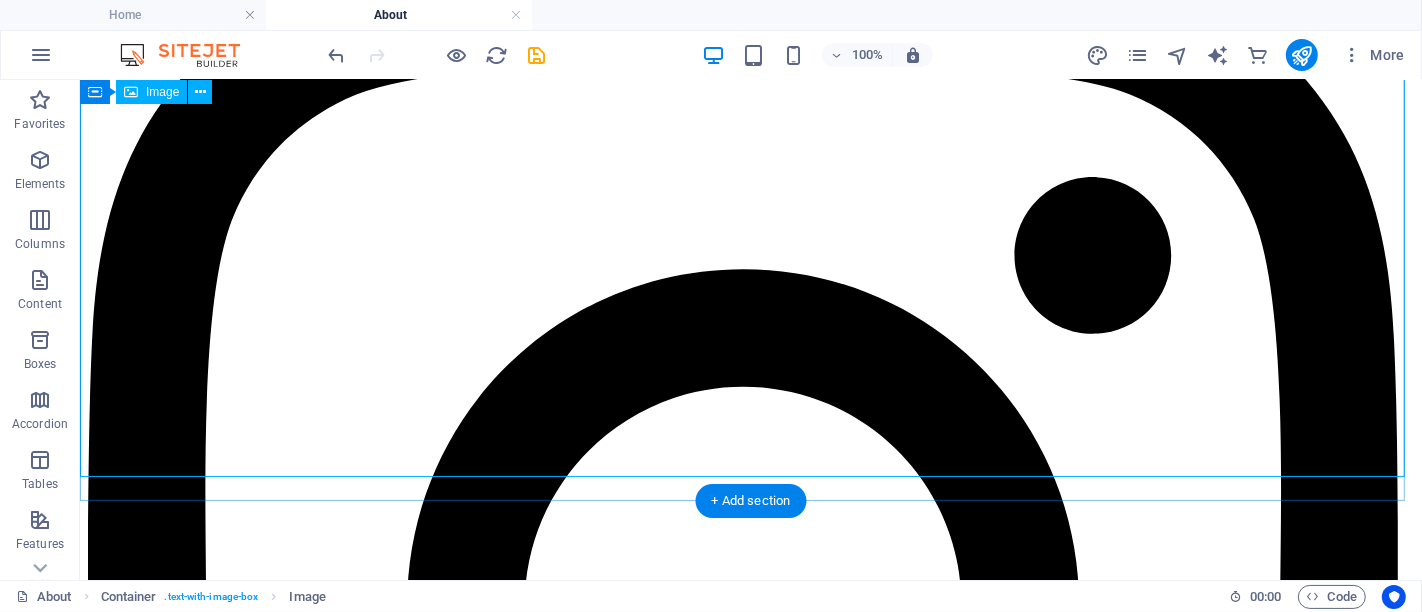 click at bounding box center (750, 1837) 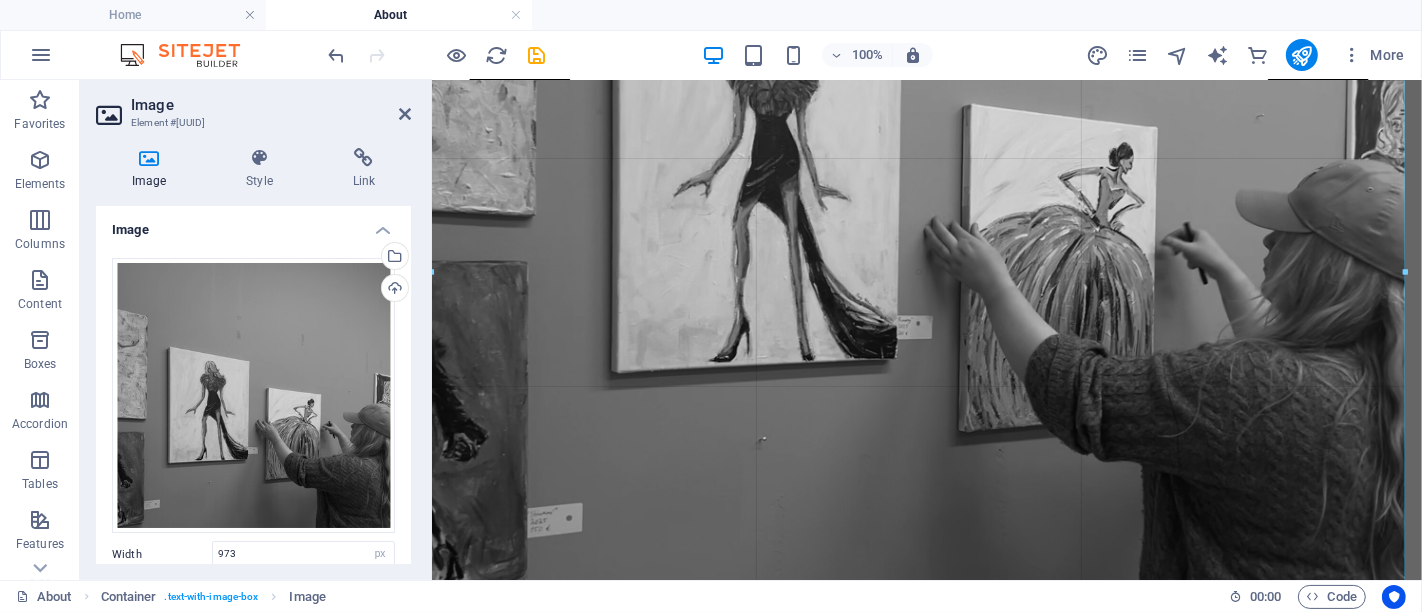 drag, startPoint x: 1403, startPoint y: 477, endPoint x: 1421, endPoint y: 502, distance: 30.805843 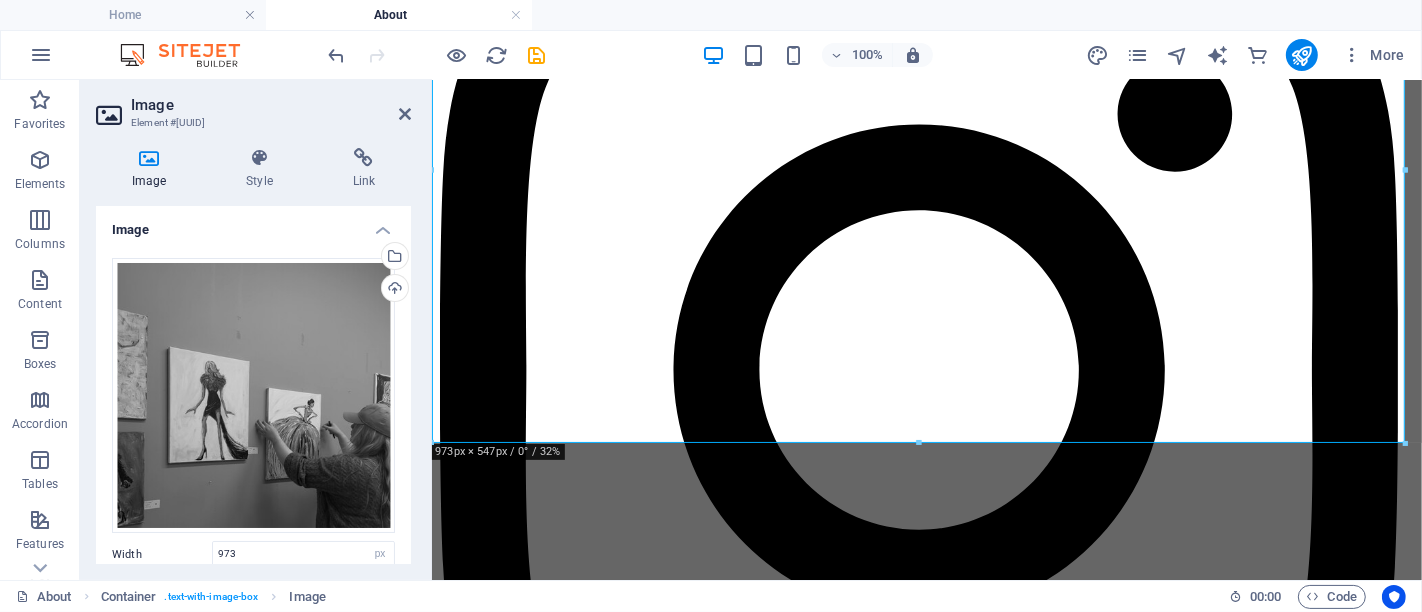 scroll, scrollTop: 746, scrollLeft: 0, axis: vertical 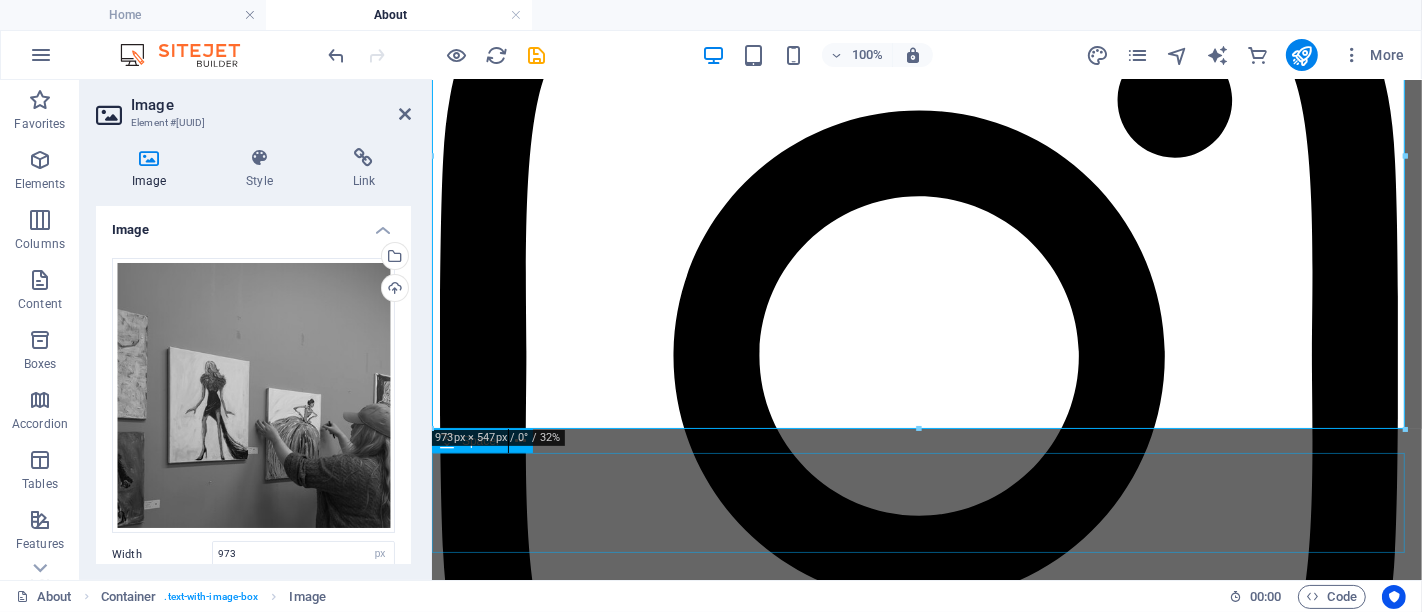 click at bounding box center (926, 1762) 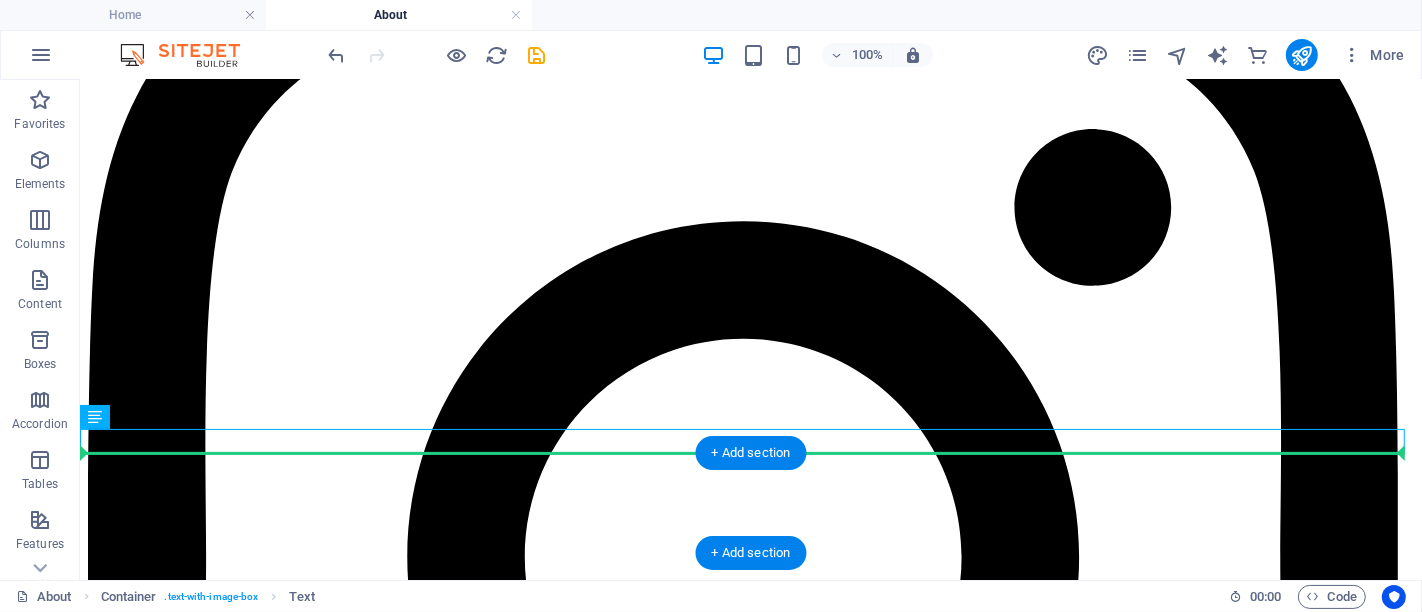 drag, startPoint x: 814, startPoint y: 438, endPoint x: 814, endPoint y: 501, distance: 63 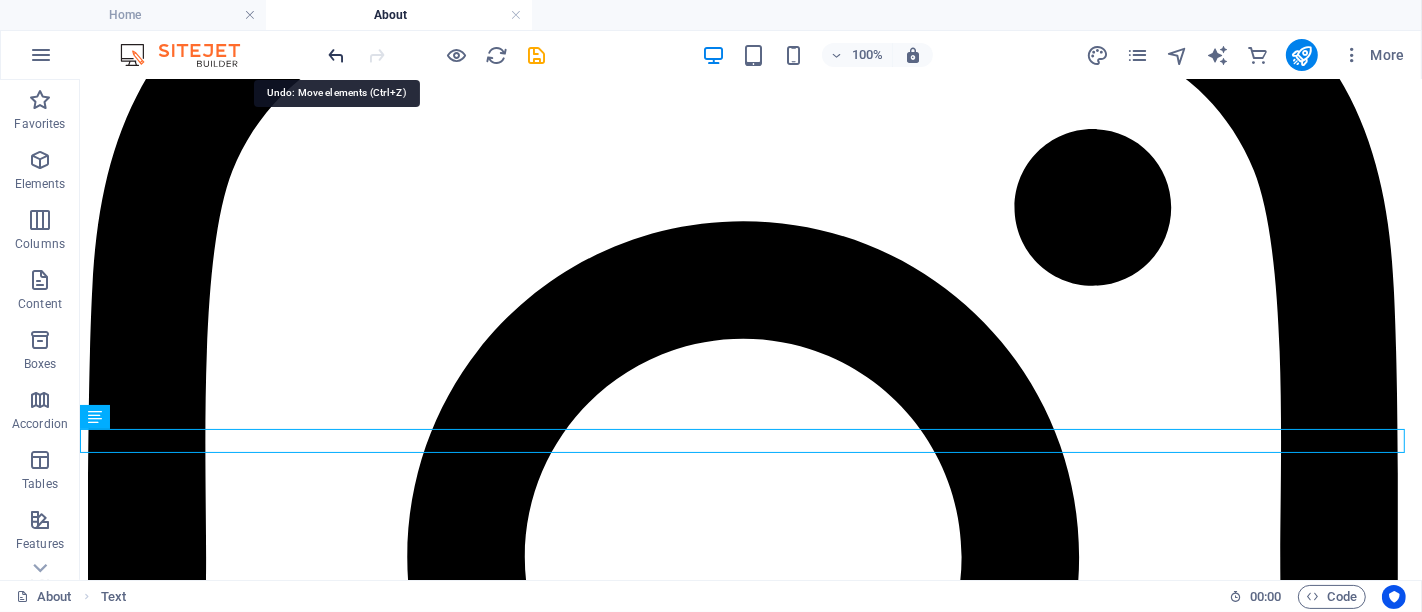 click at bounding box center [337, 55] 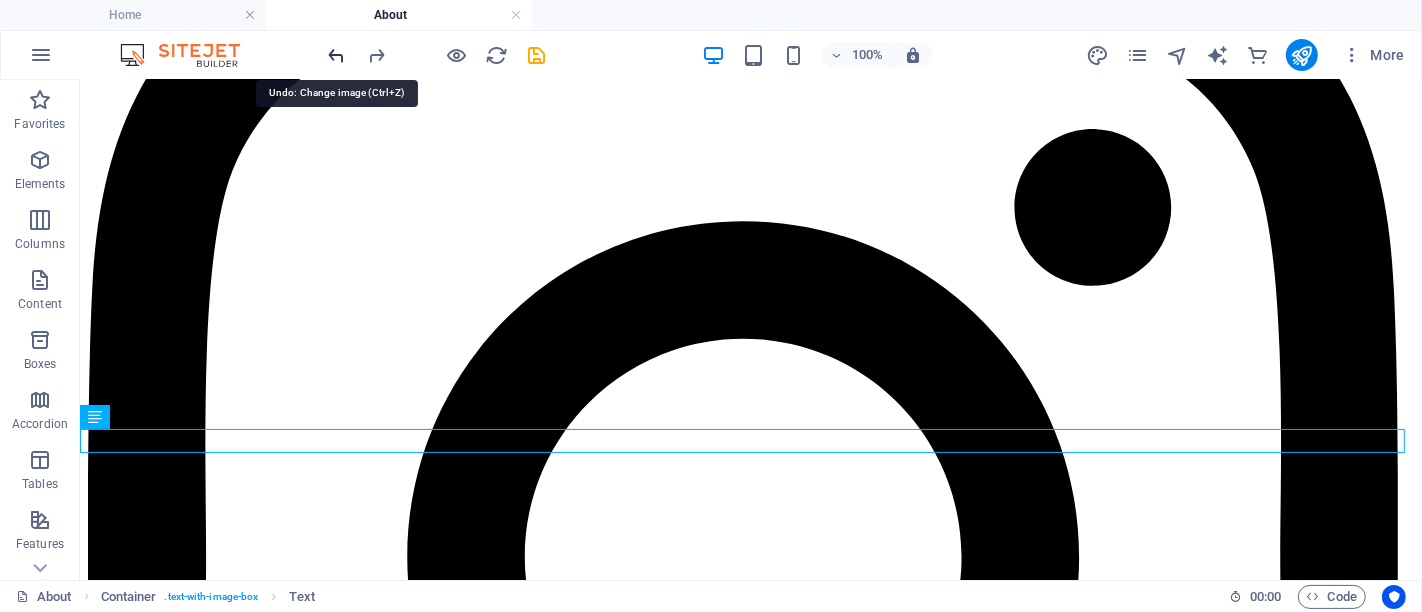 click at bounding box center (337, 55) 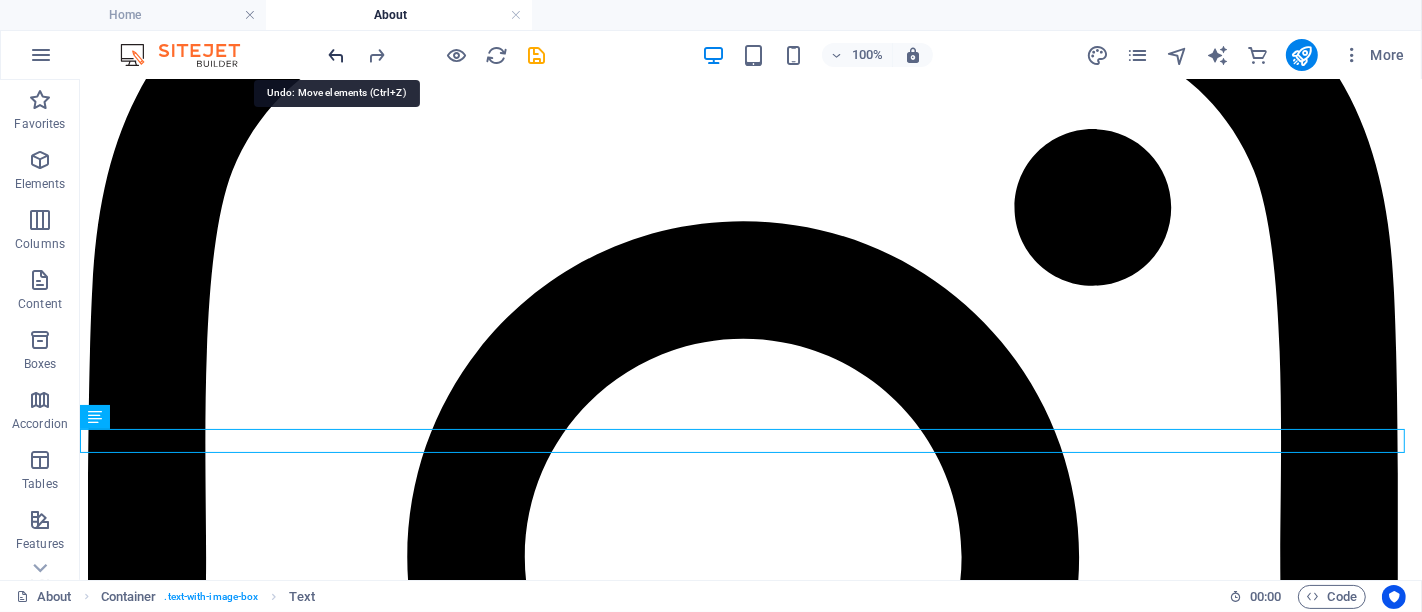 click at bounding box center [337, 55] 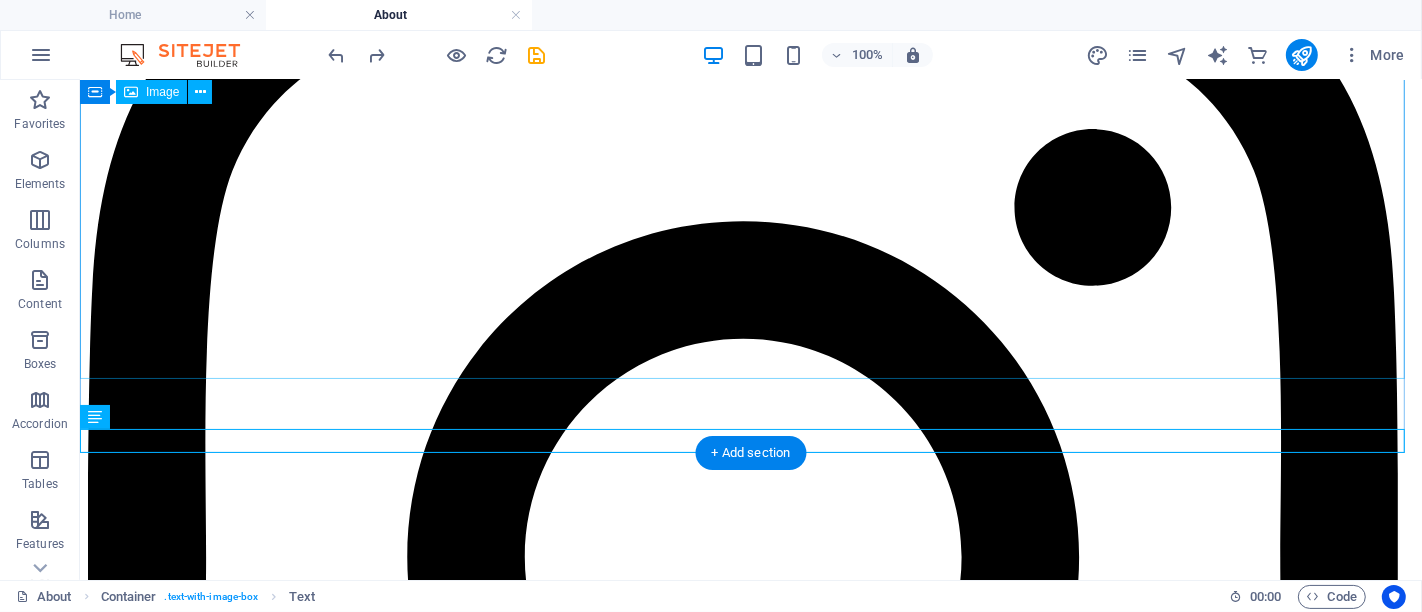 click at bounding box center [750, 1739] 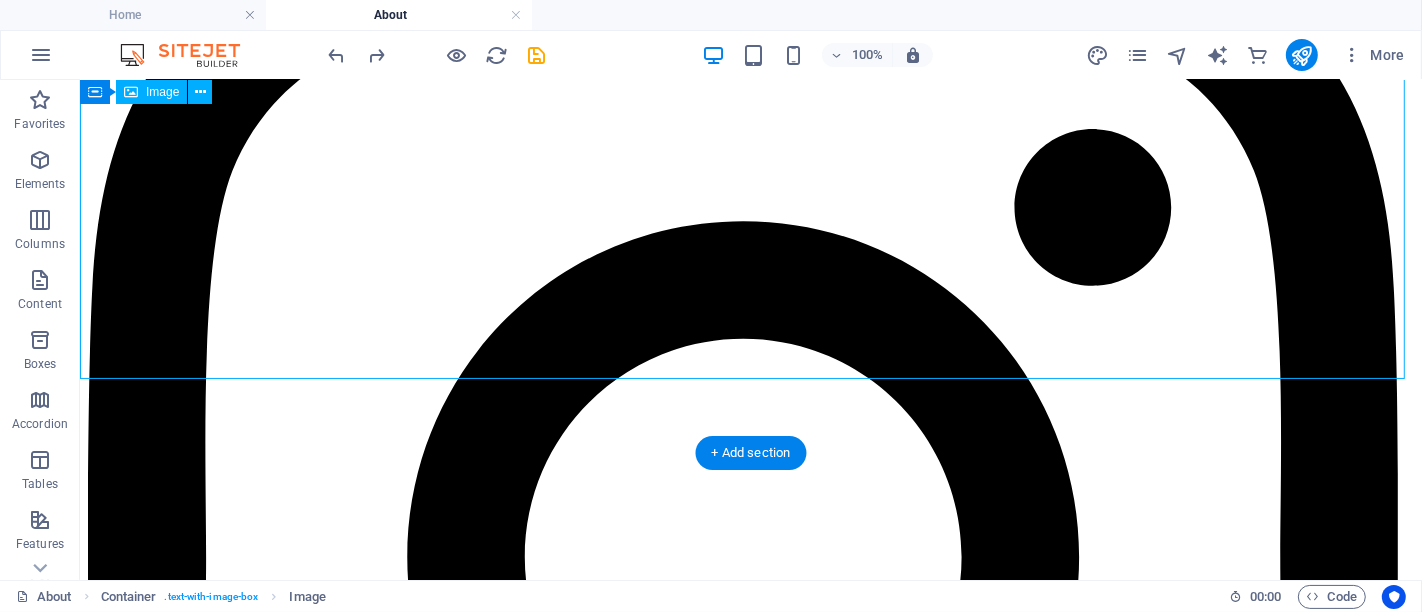 click at bounding box center (750, 1739) 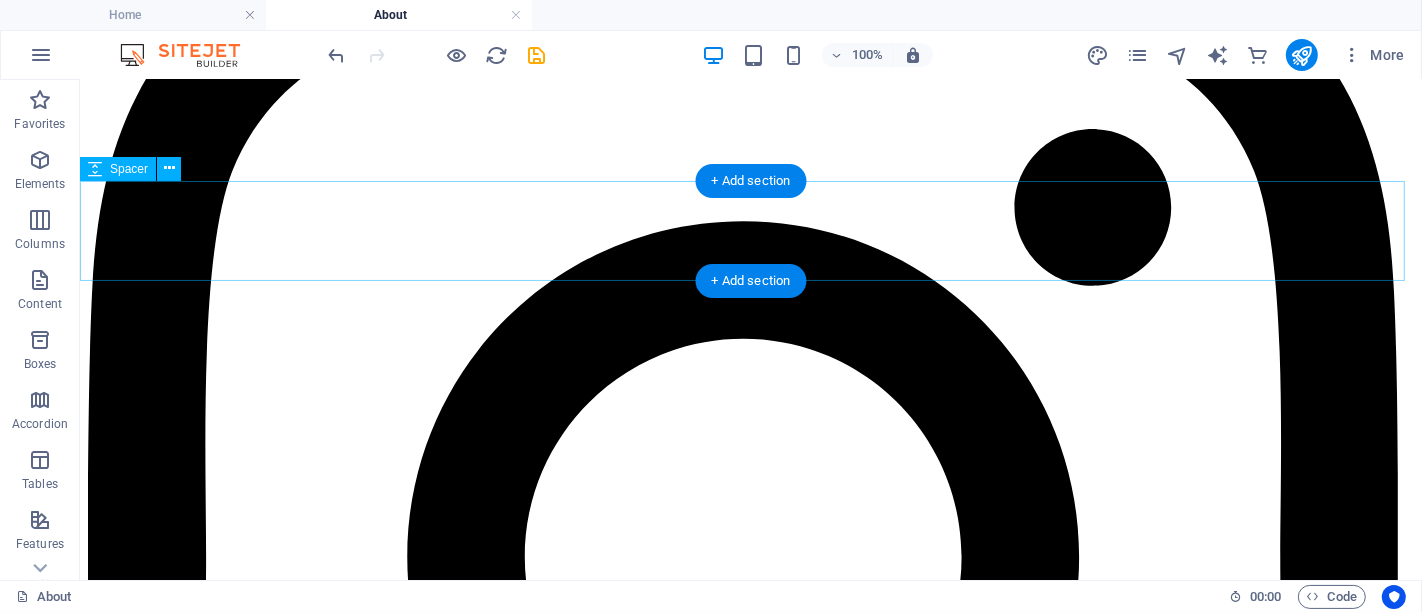 scroll, scrollTop: 200, scrollLeft: 0, axis: vertical 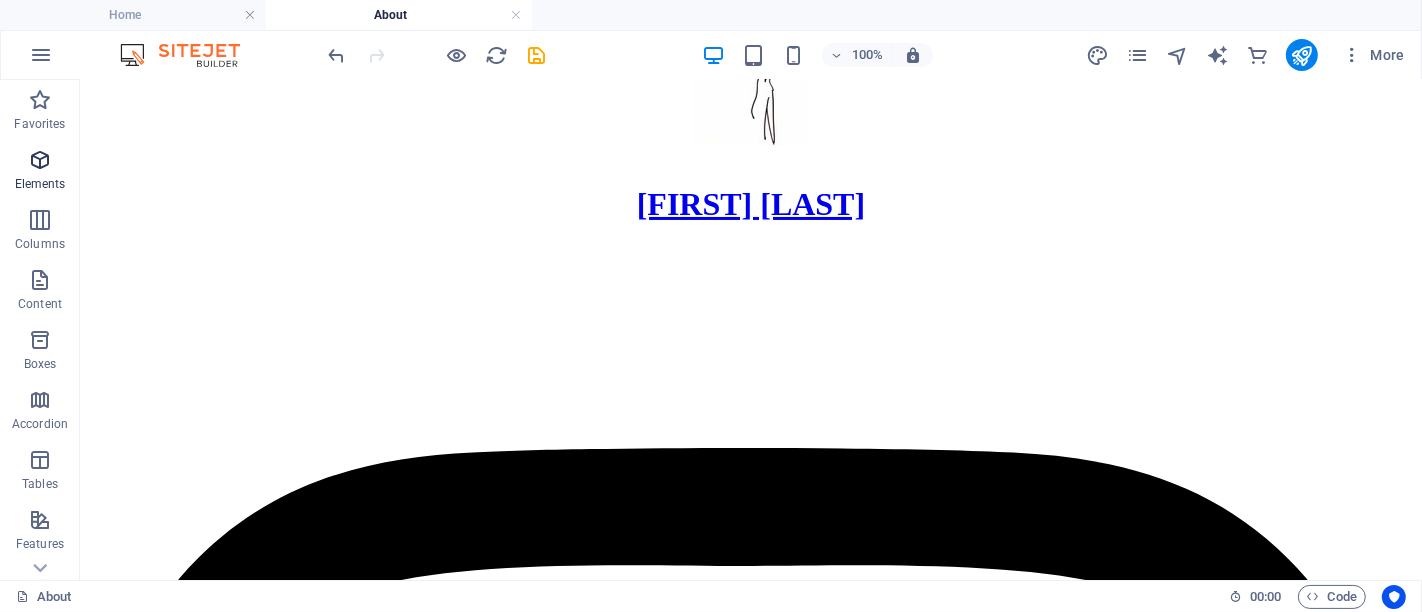 click on "Elements" at bounding box center [40, 172] 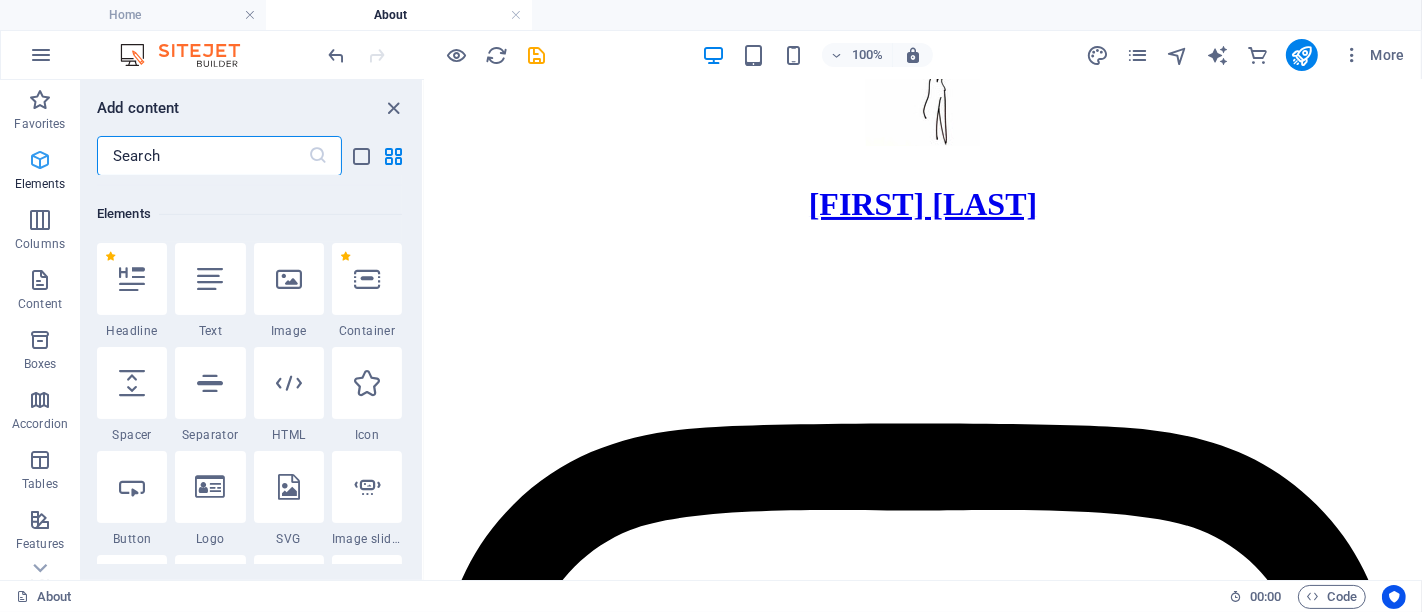 scroll, scrollTop: 868, scrollLeft: 0, axis: vertical 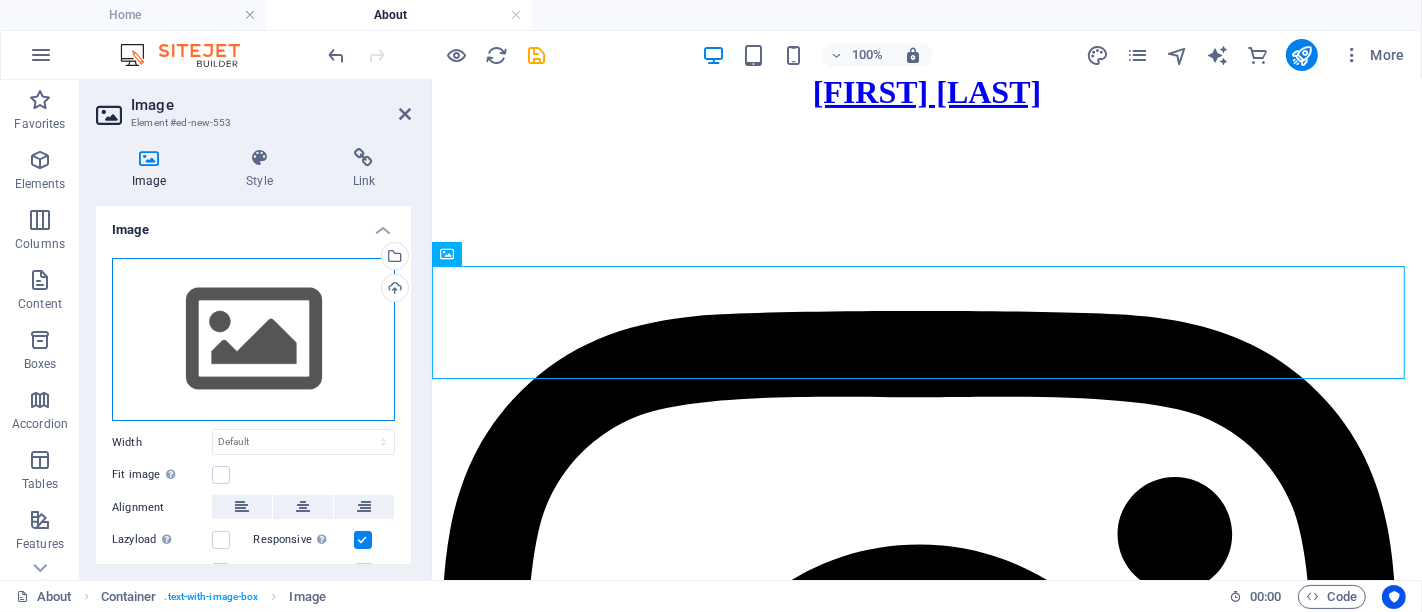 click on "Drag files here, click to choose files or select files from Files or our free stock photos & videos" at bounding box center (253, 340) 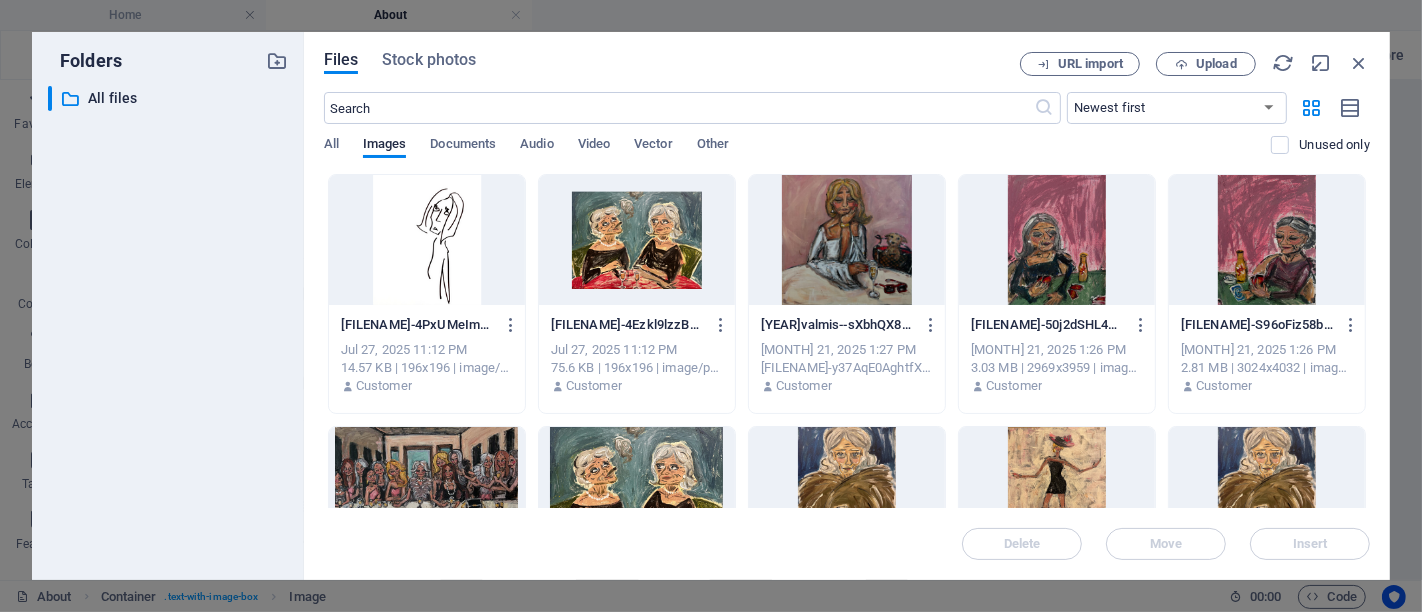 scroll, scrollTop: 385, scrollLeft: 0, axis: vertical 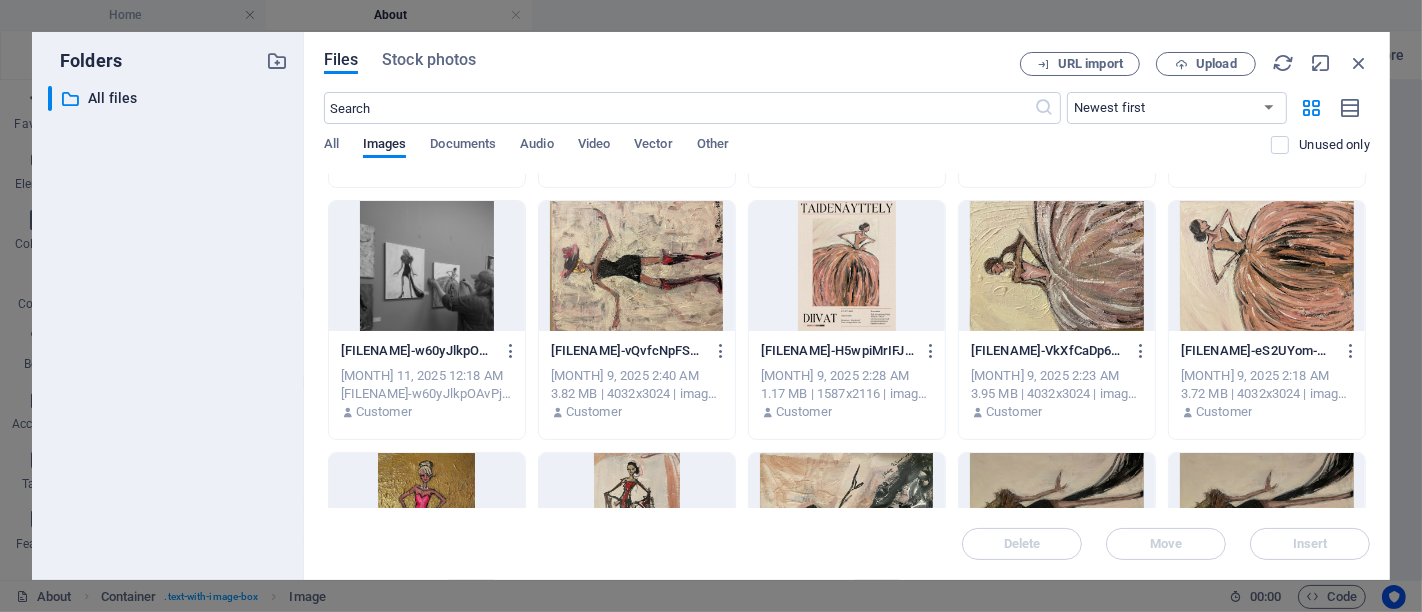 click at bounding box center (427, 266) 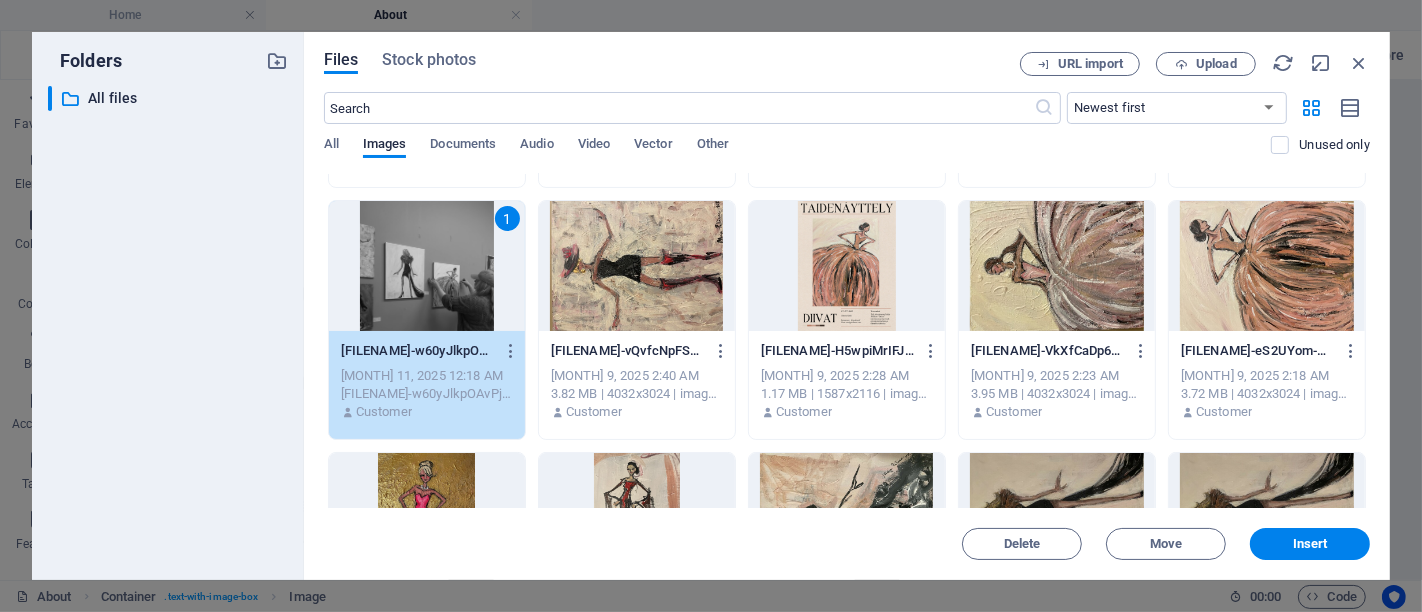 click on "1" at bounding box center (427, 266) 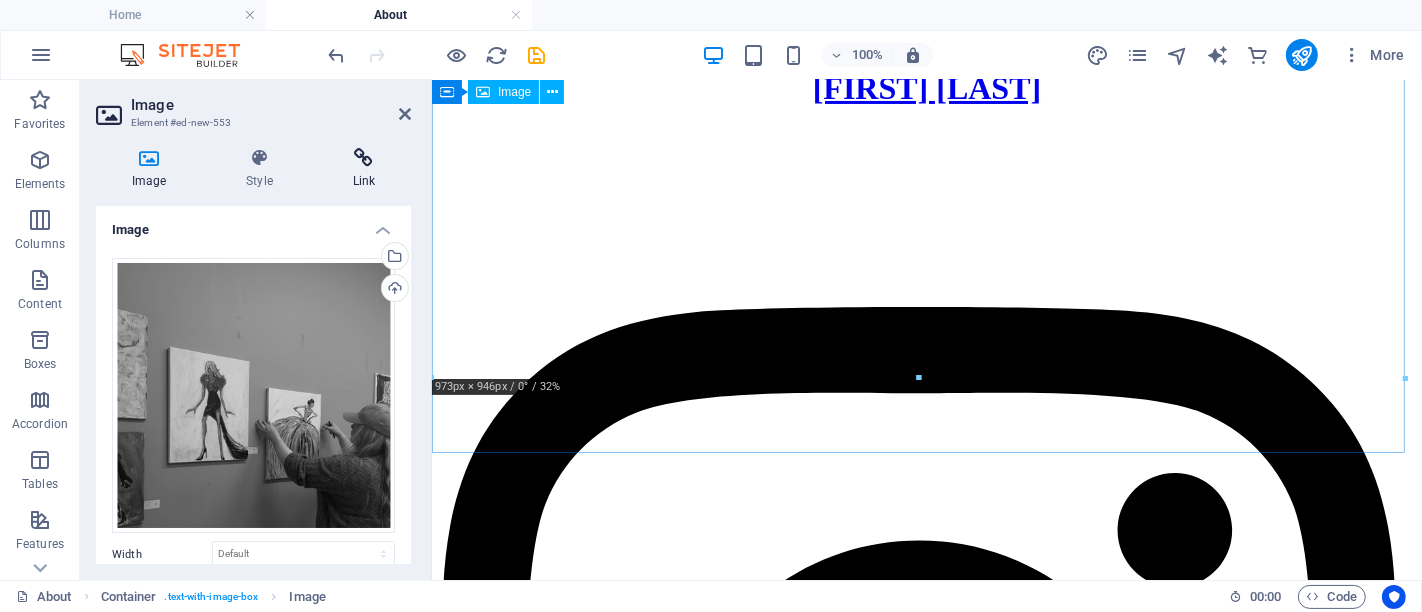 scroll, scrollTop: 1146, scrollLeft: 0, axis: vertical 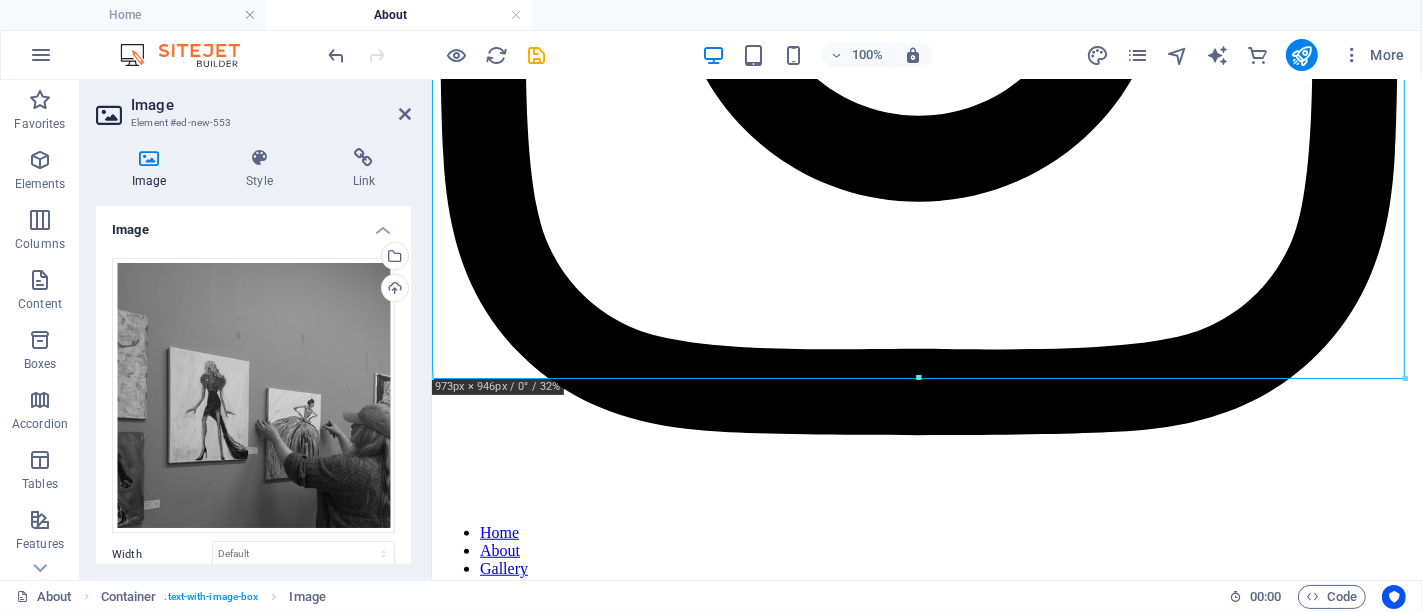 click on "Image" at bounding box center [271, 105] 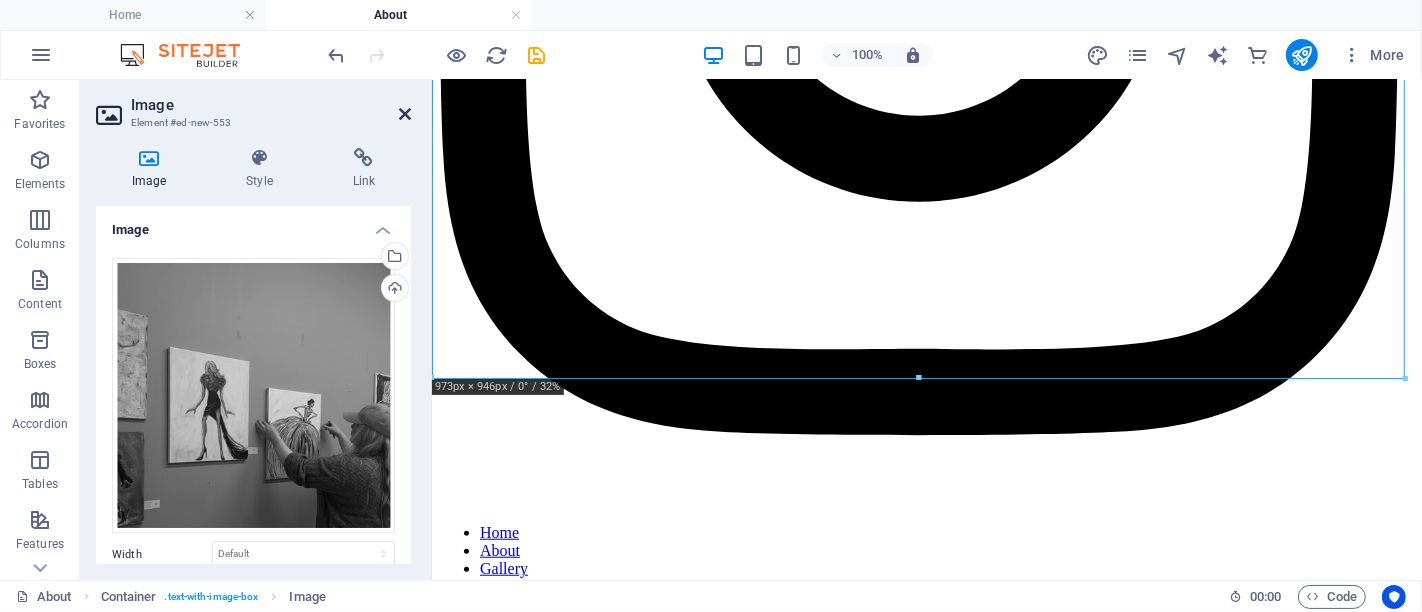 click at bounding box center (405, 114) 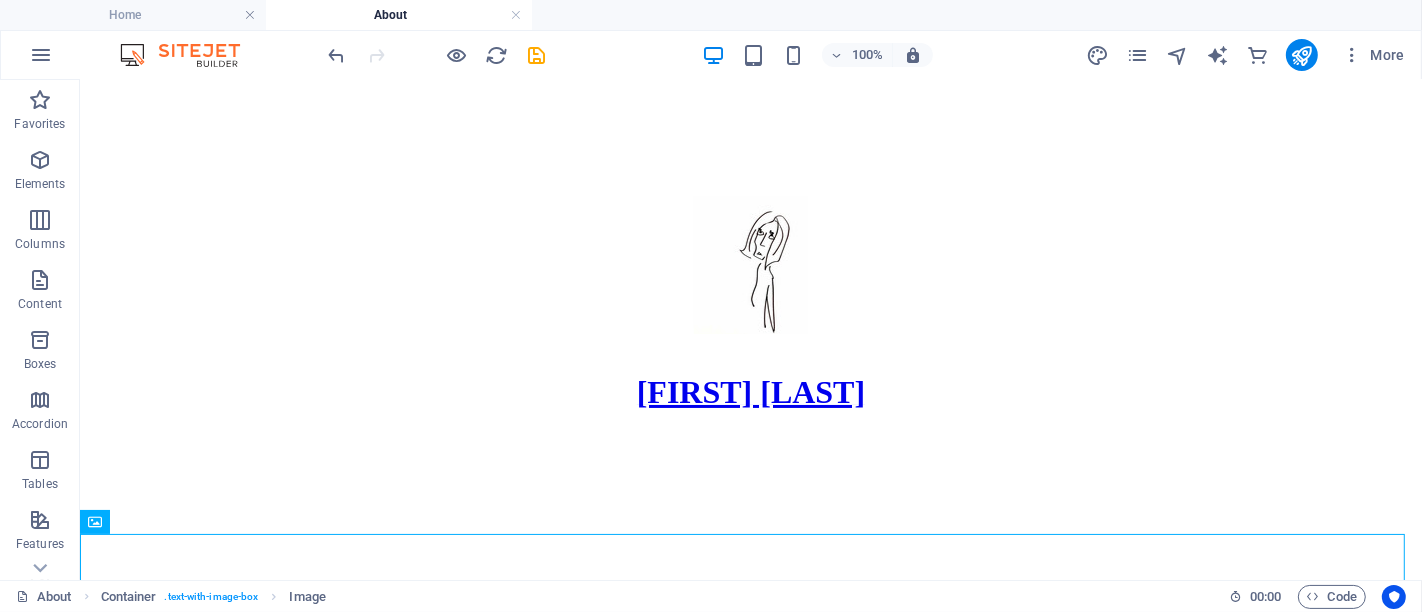 scroll, scrollTop: 6, scrollLeft: 0, axis: vertical 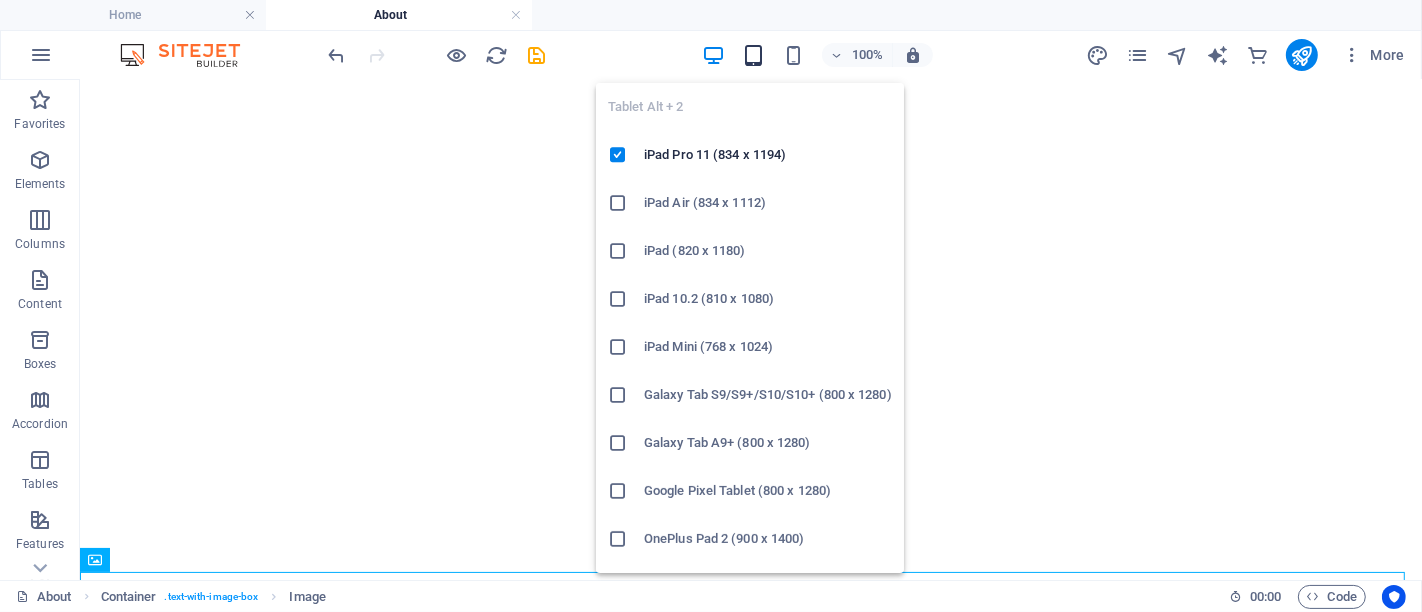 click at bounding box center [753, 55] 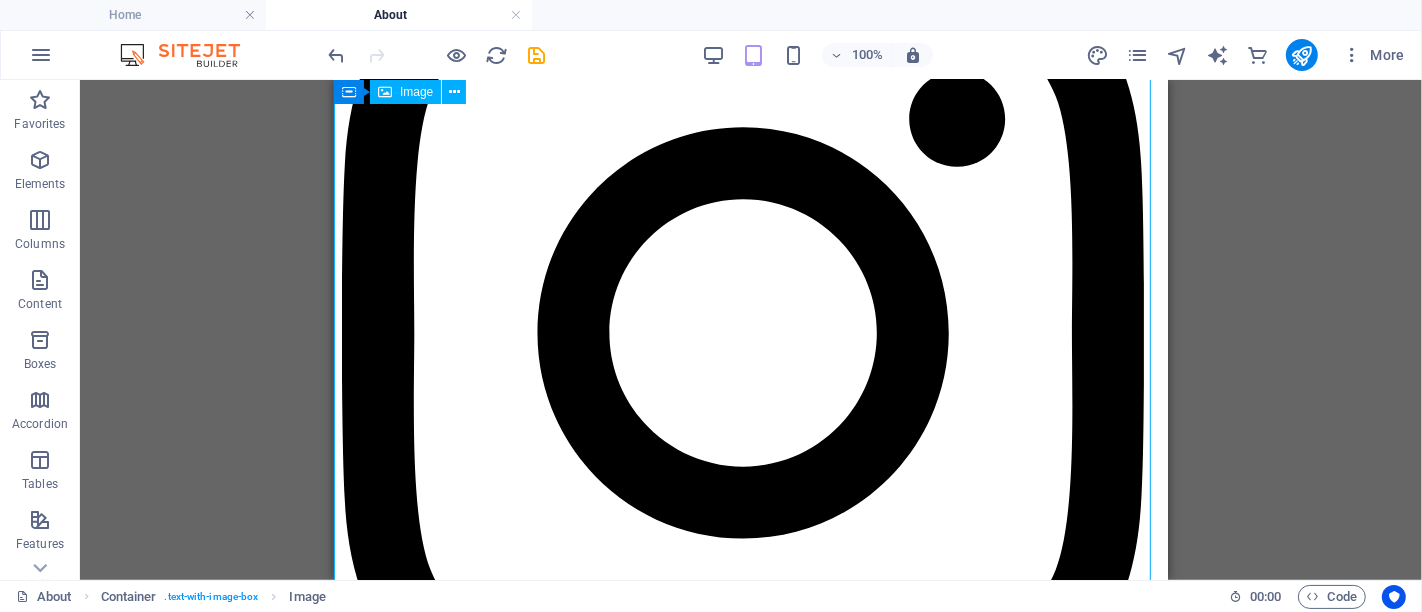 drag, startPoint x: 1149, startPoint y: 343, endPoint x: 1127, endPoint y: 167, distance: 177.36967 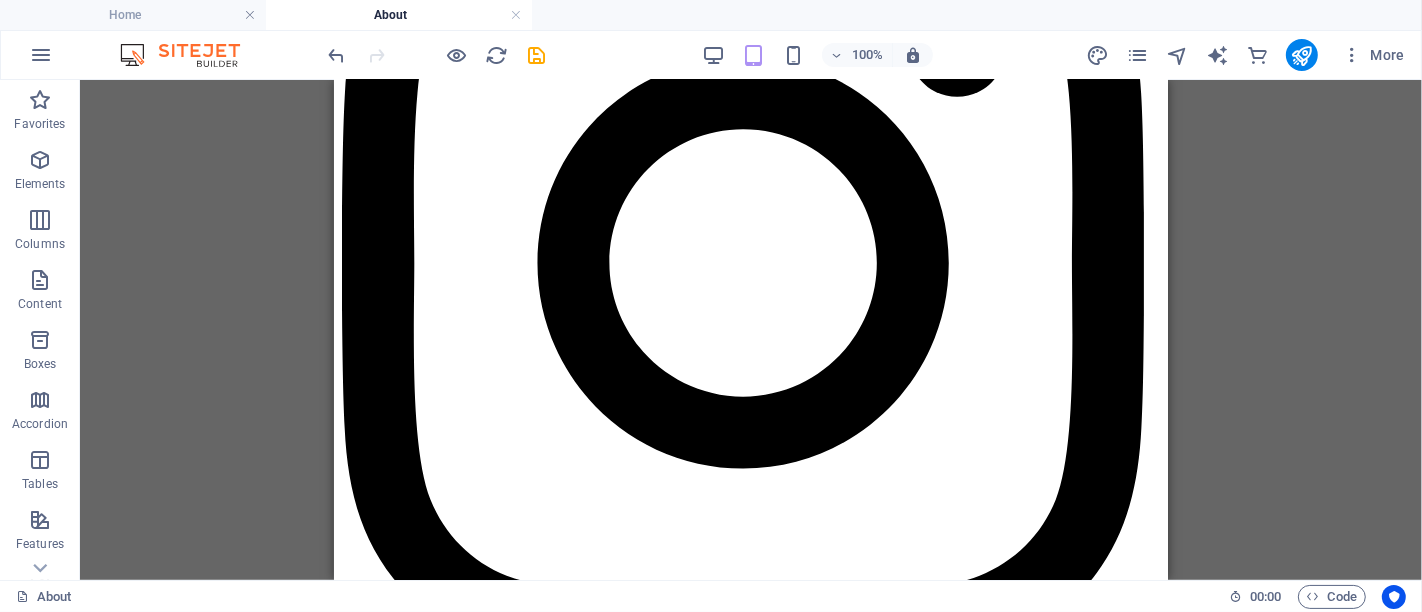 scroll, scrollTop: 1028, scrollLeft: 0, axis: vertical 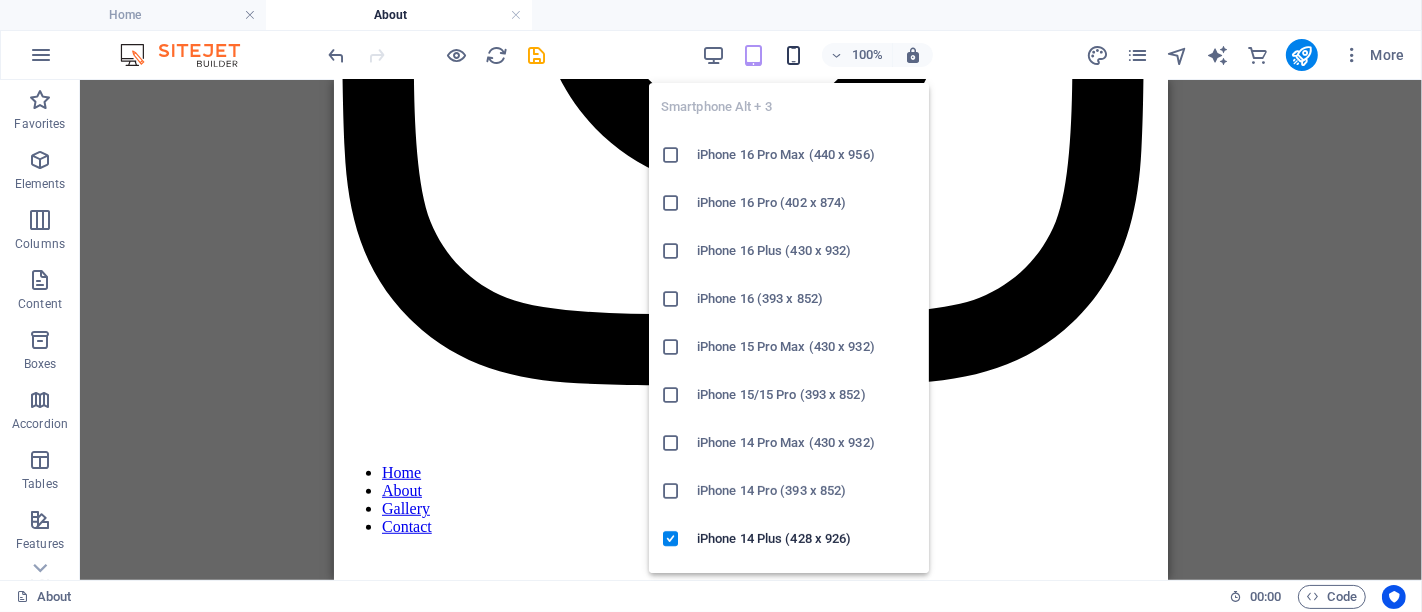 click at bounding box center [793, 55] 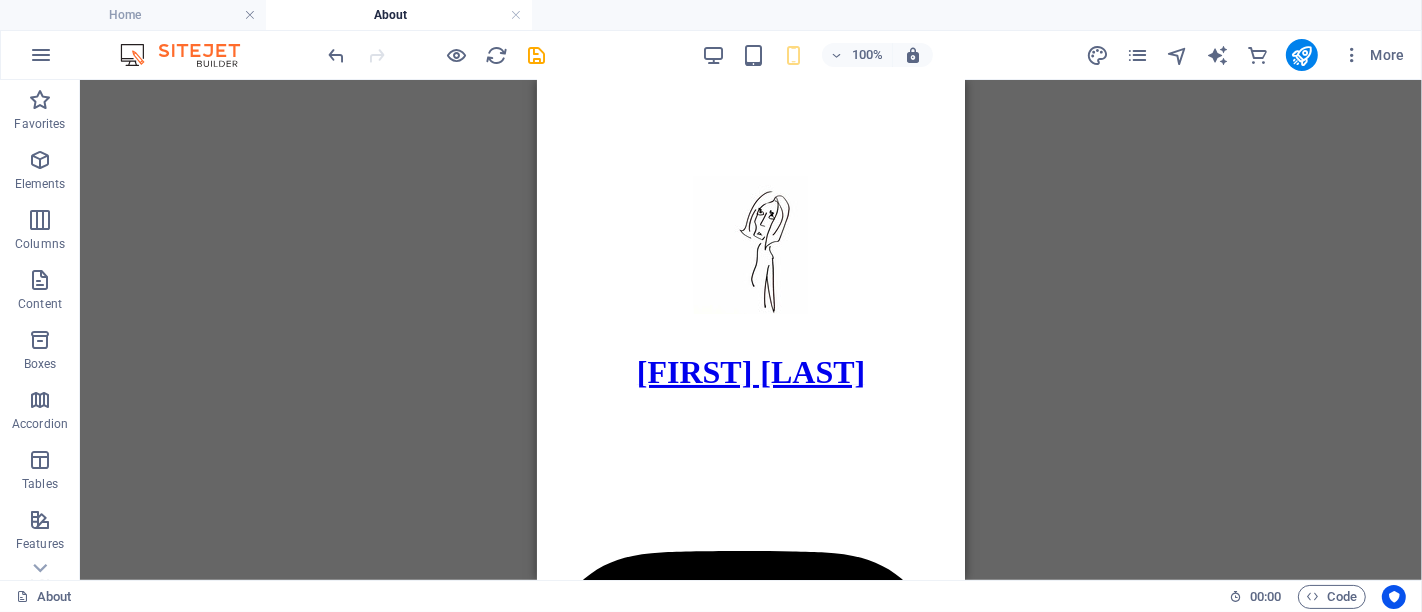 scroll, scrollTop: 0, scrollLeft: 0, axis: both 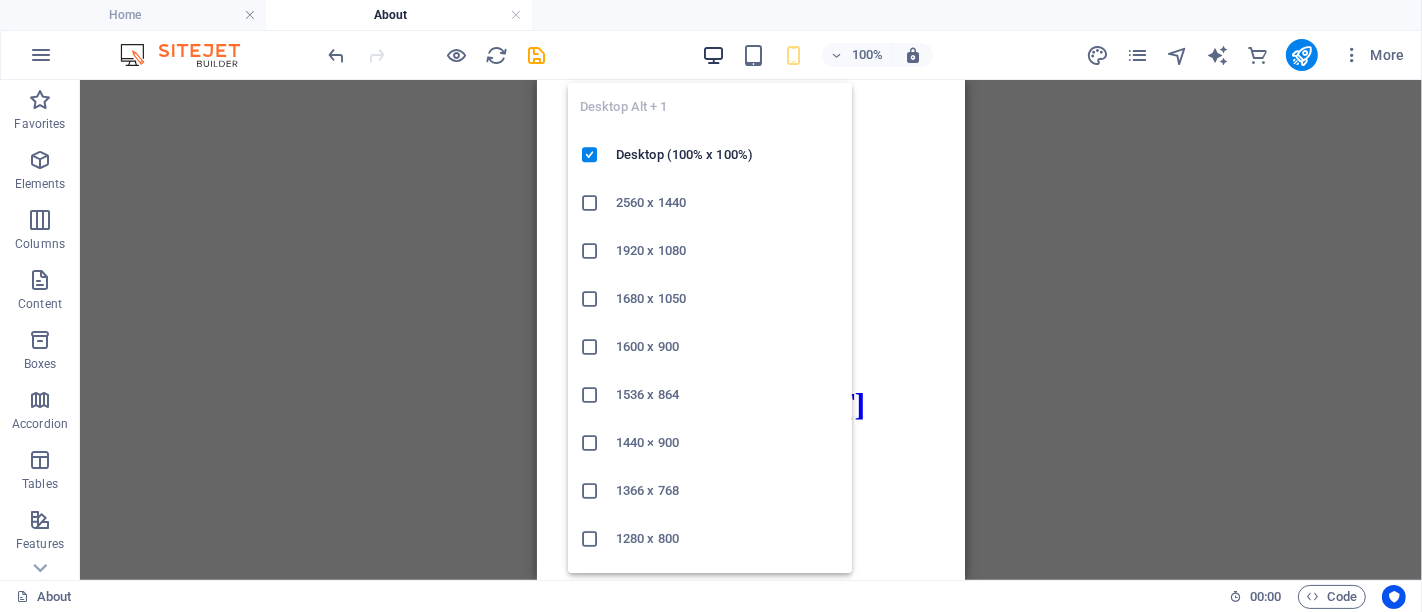 click at bounding box center [713, 55] 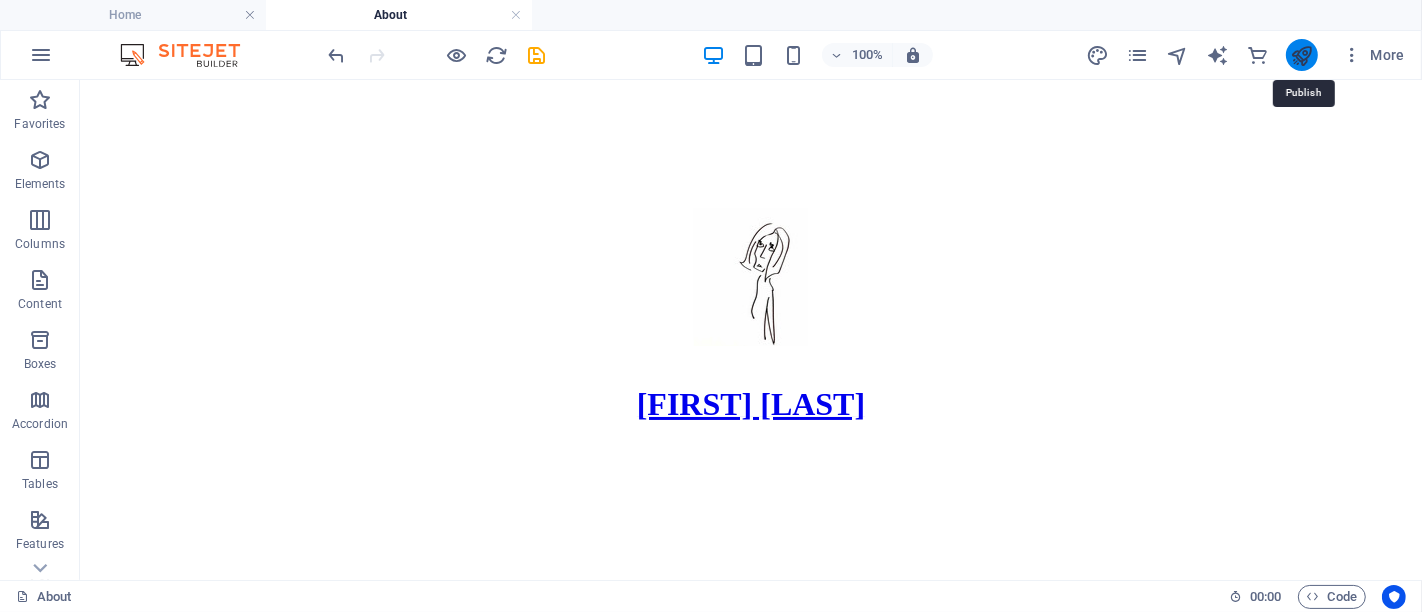 click at bounding box center (1301, 55) 